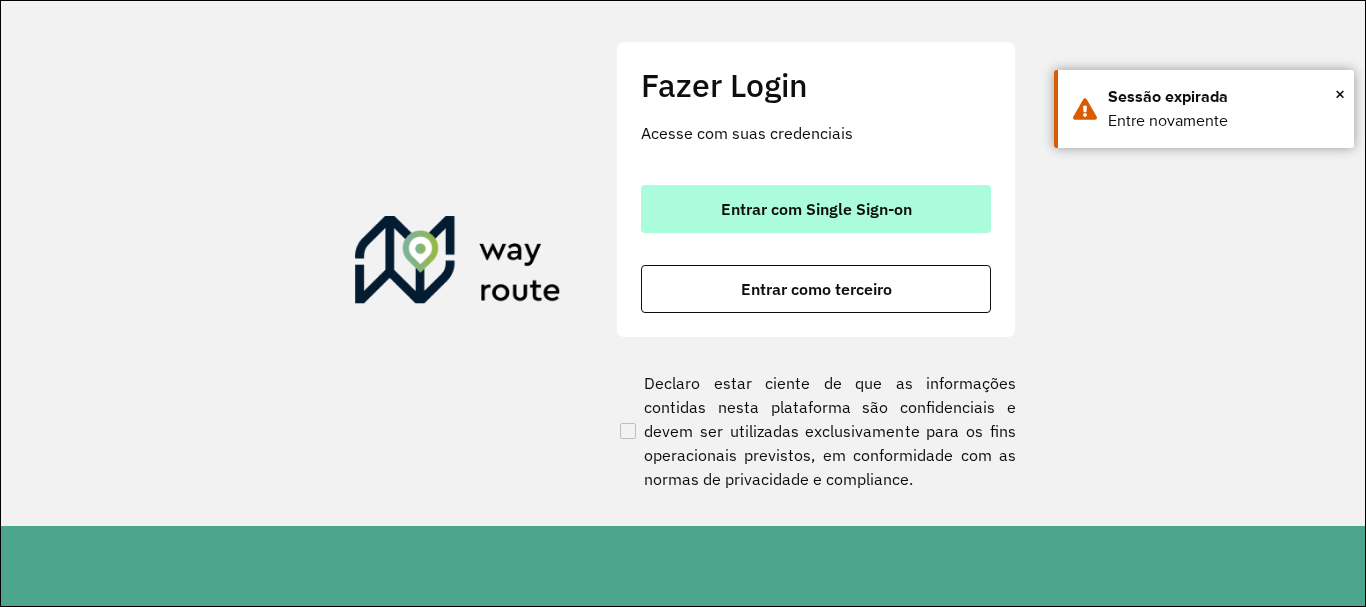 scroll, scrollTop: 0, scrollLeft: 0, axis: both 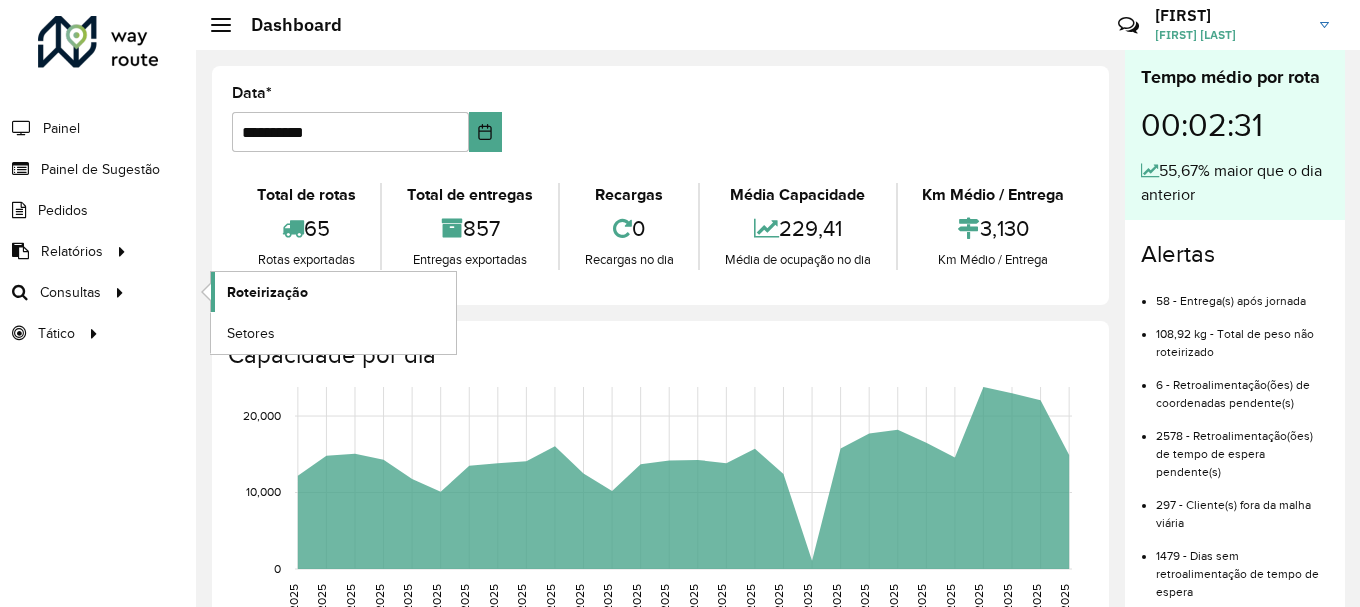 click on "Roteirização" 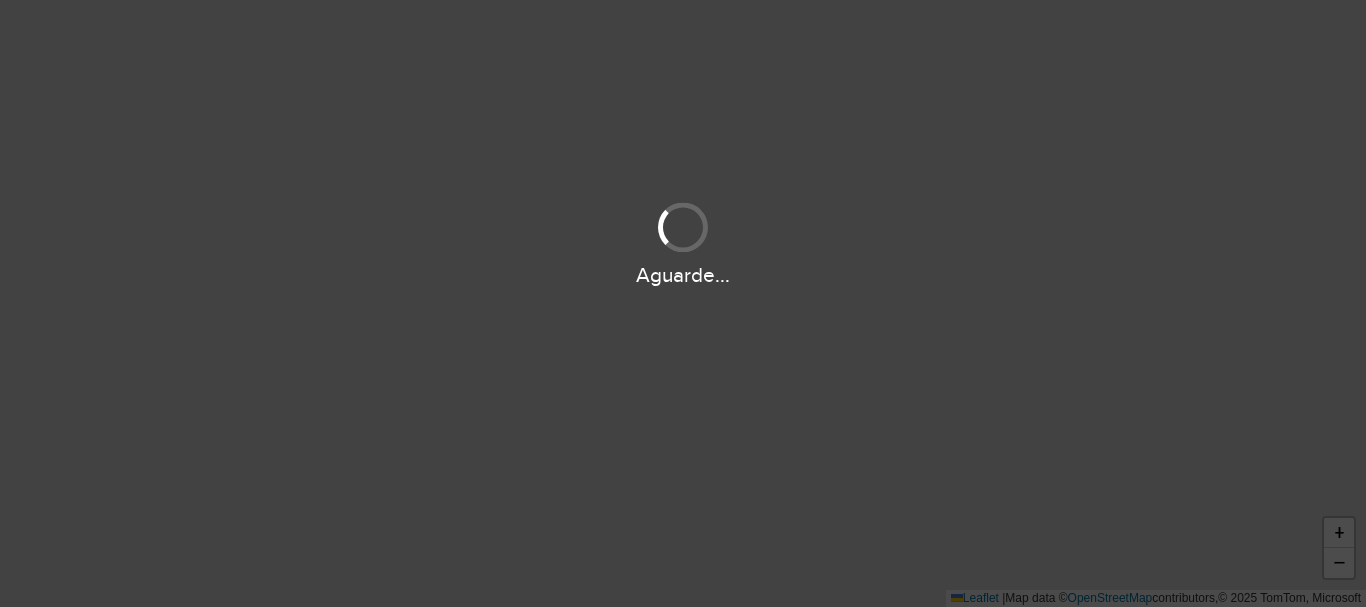scroll, scrollTop: 0, scrollLeft: 0, axis: both 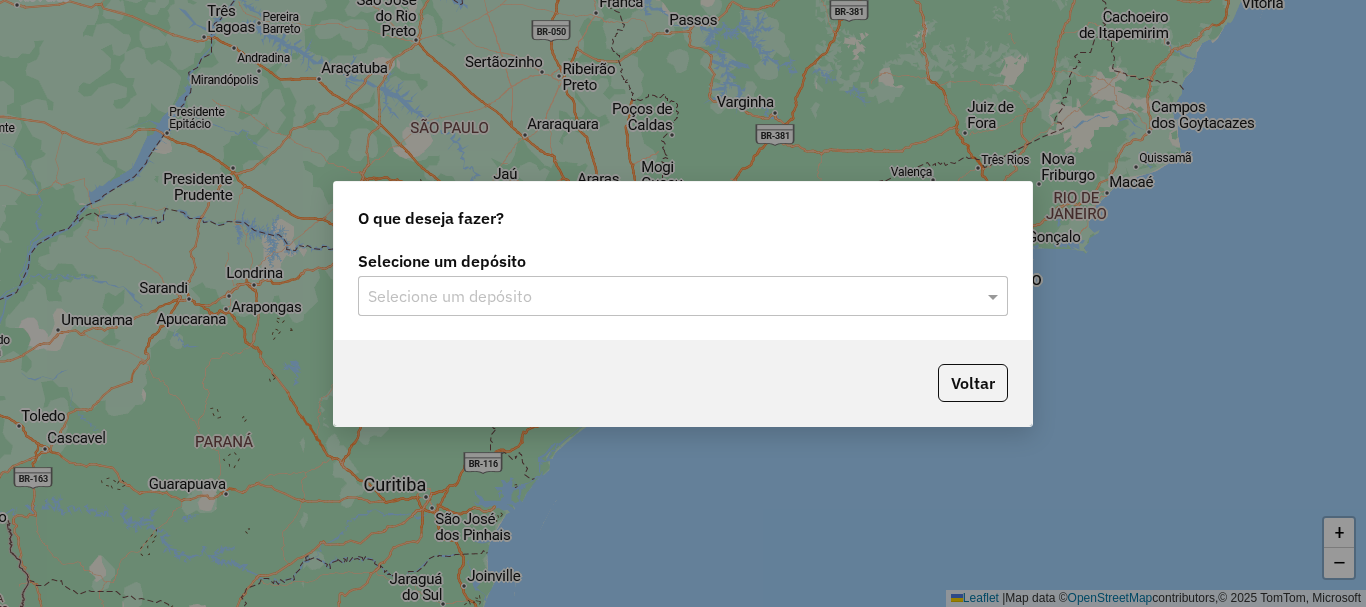 click 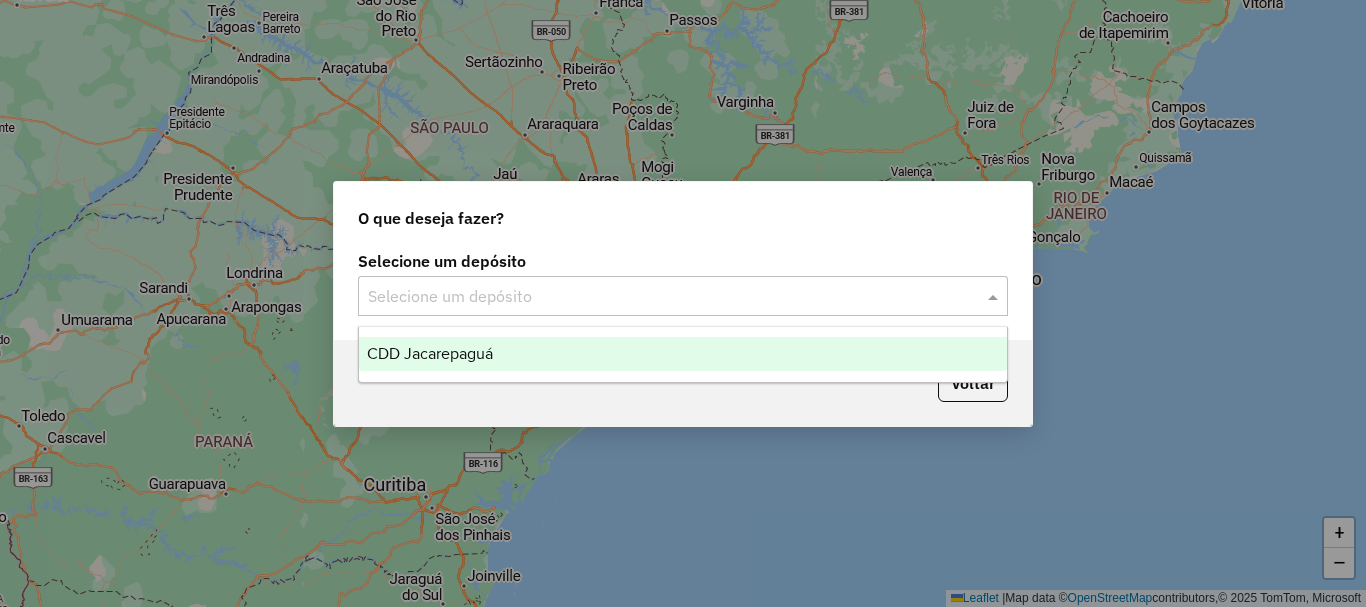 click on "CDD Jacarepaguá" at bounding box center [683, 354] 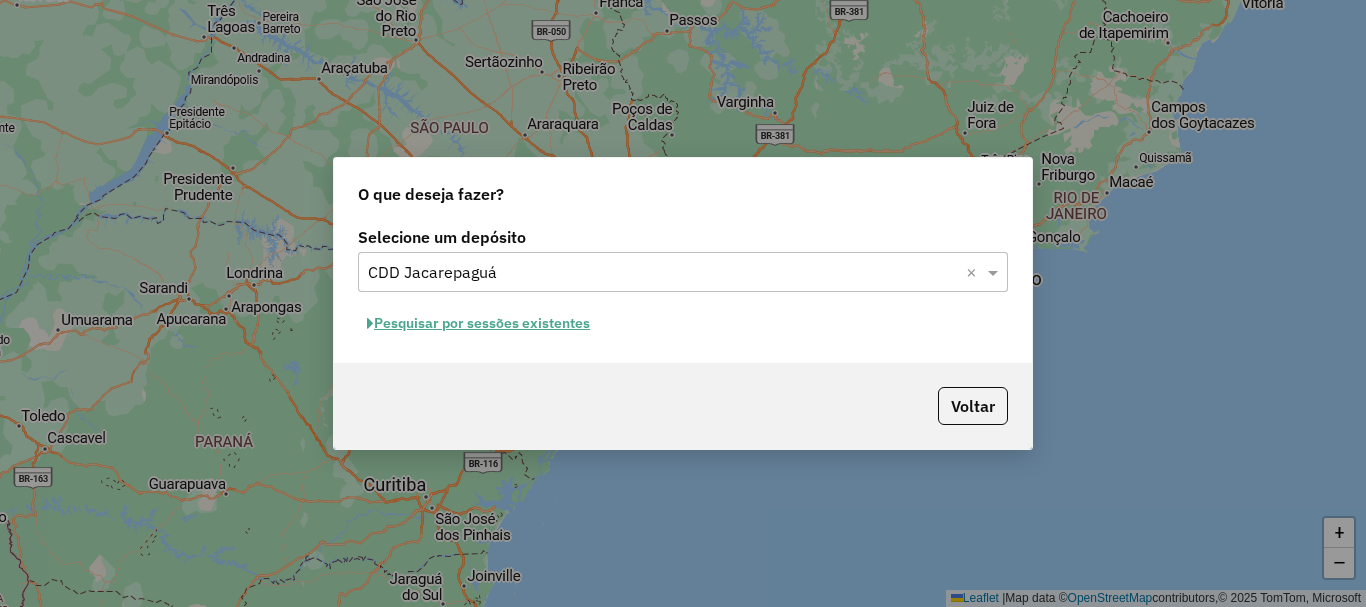 click on "Pesquisar por sessões existentes" 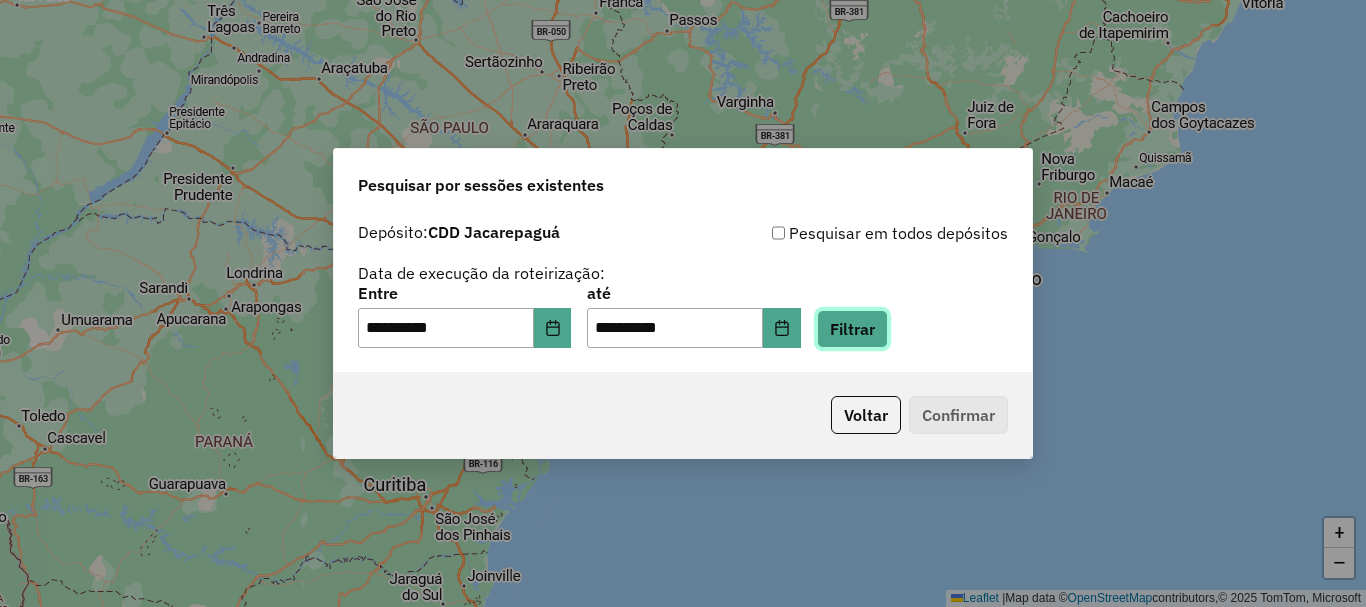 click on "Filtrar" 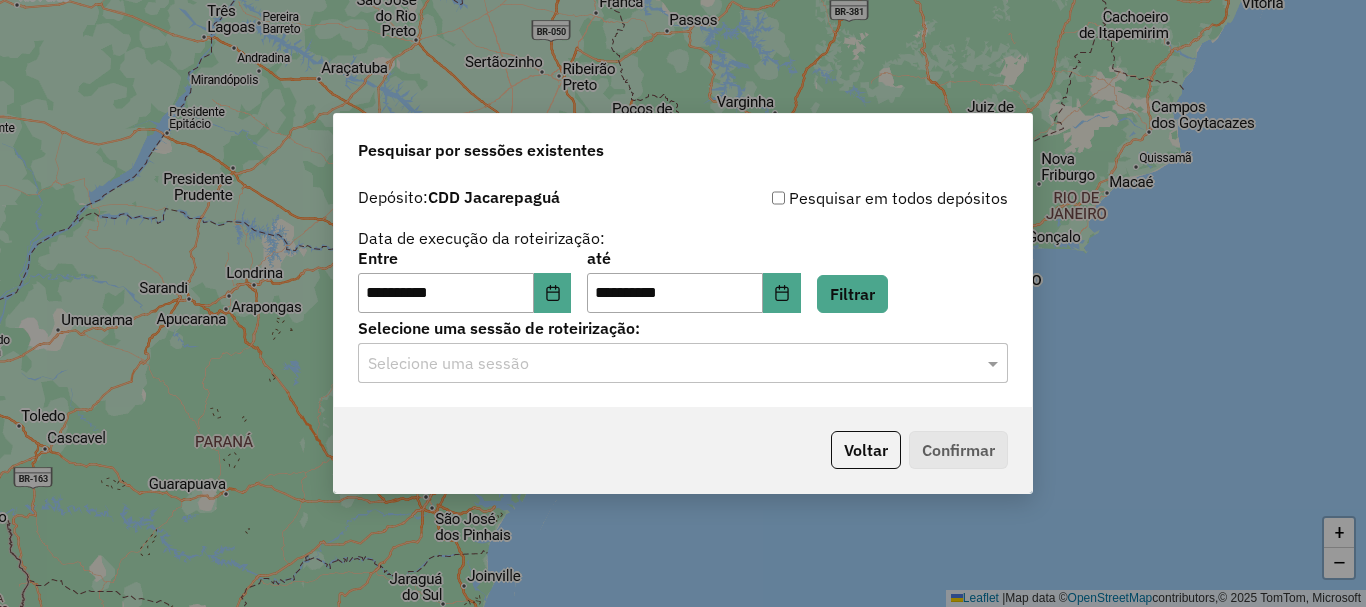 click 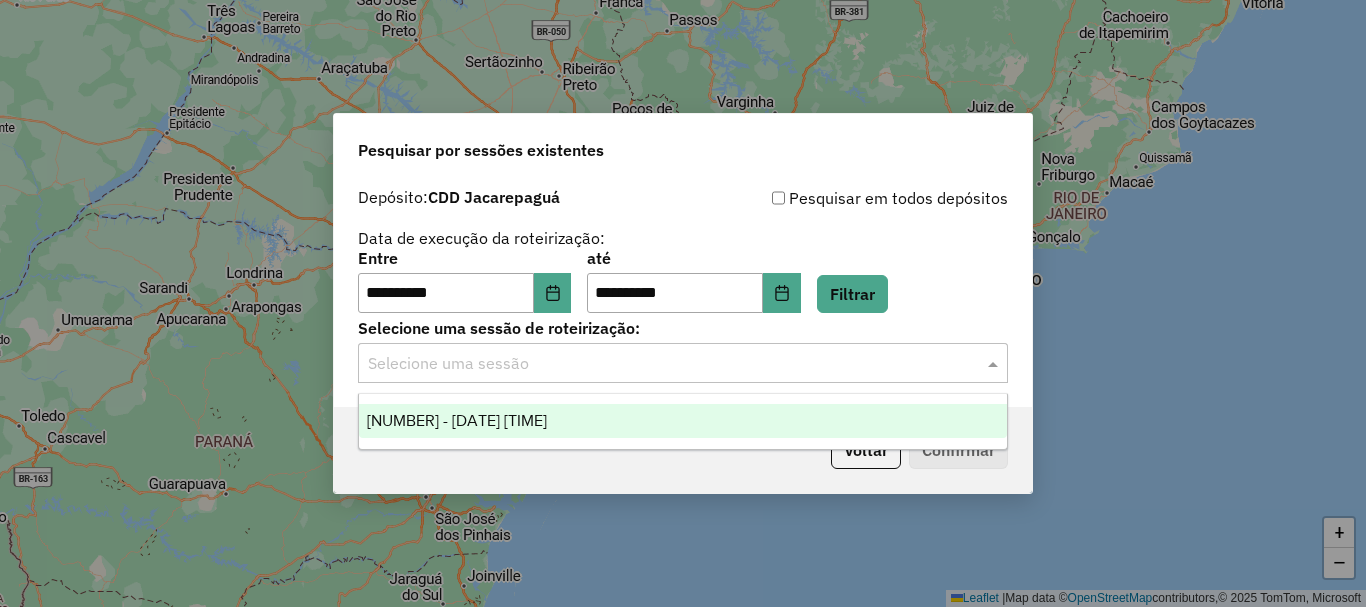 click on "1221696 - 01/08/2025 19:16" at bounding box center [457, 420] 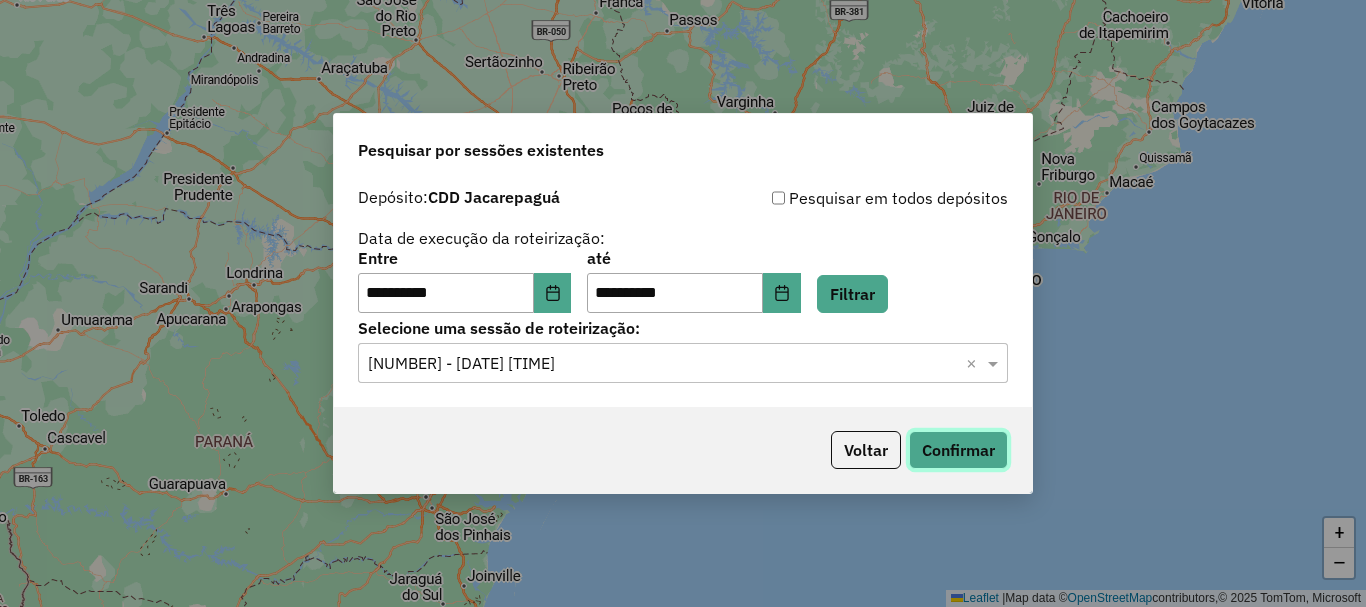 click on "Confirmar" 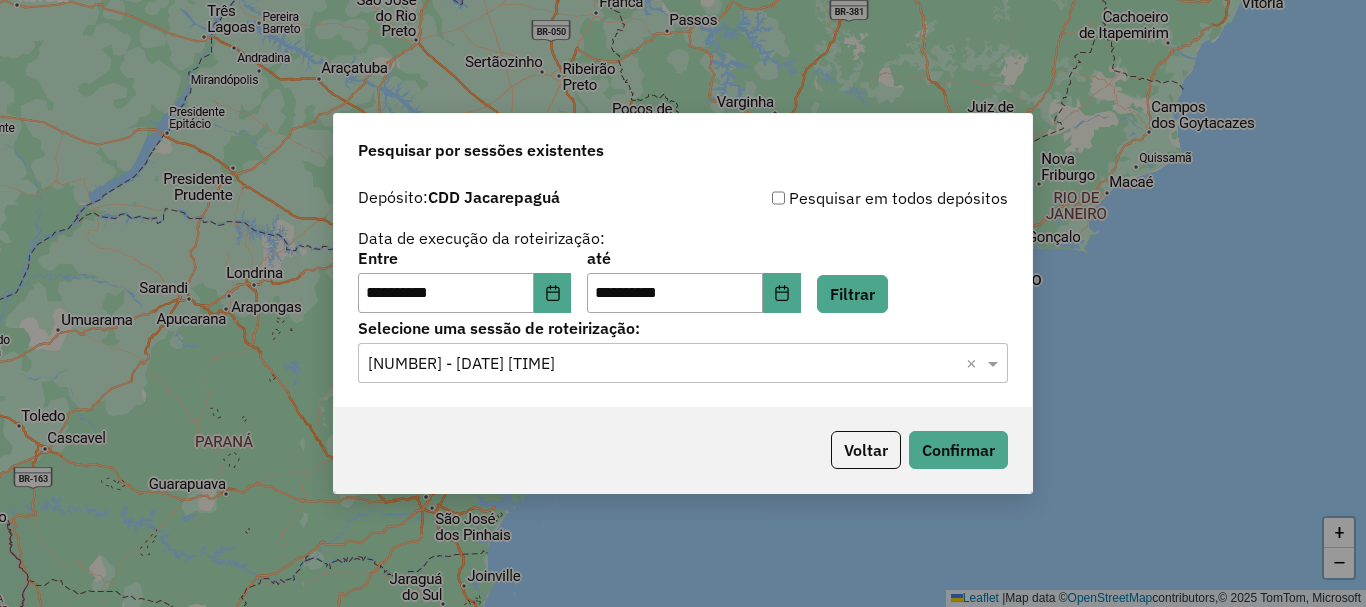click 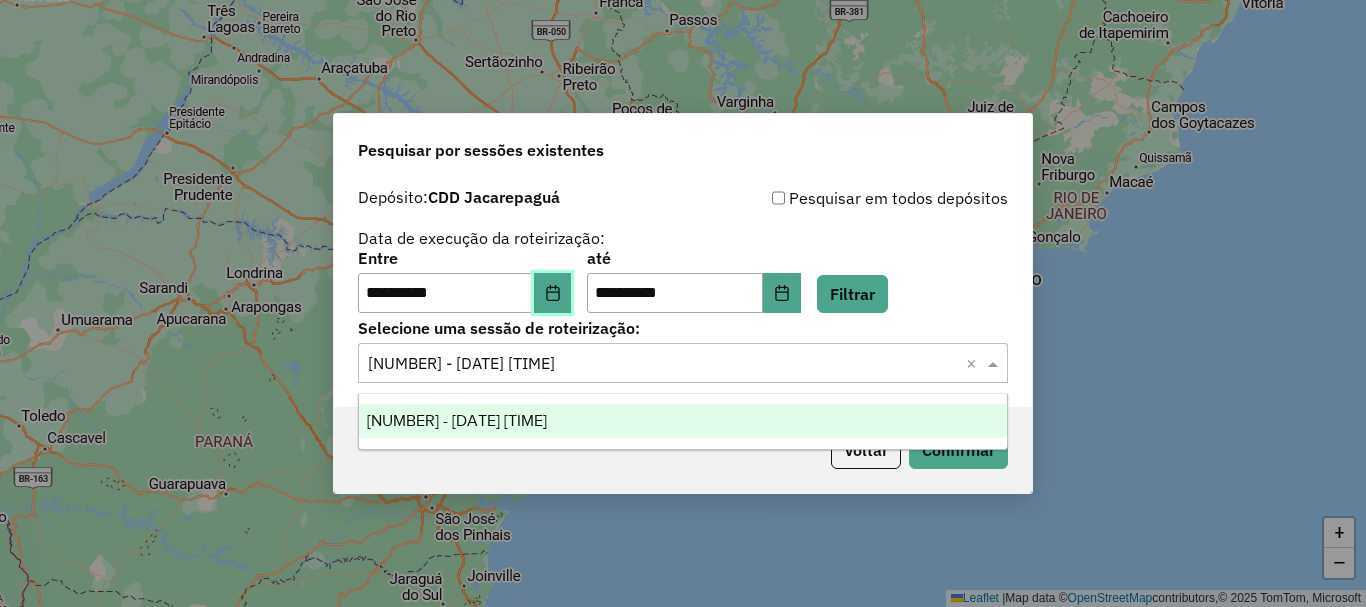 click 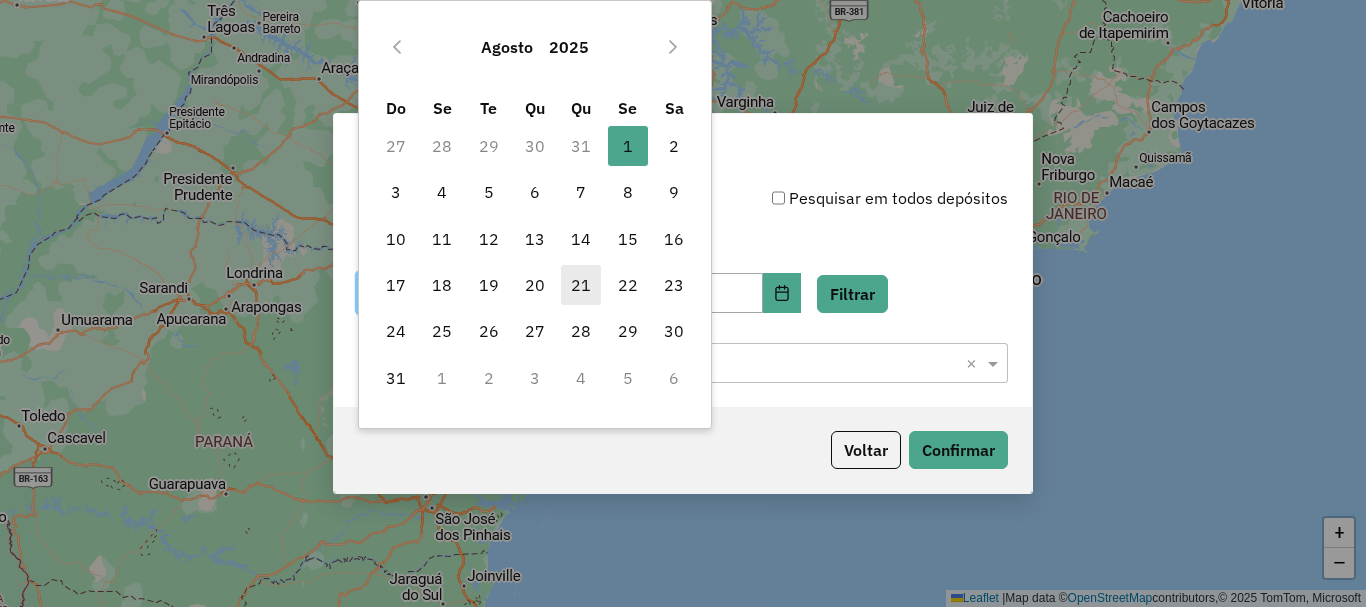 click on "21" at bounding box center (581, 285) 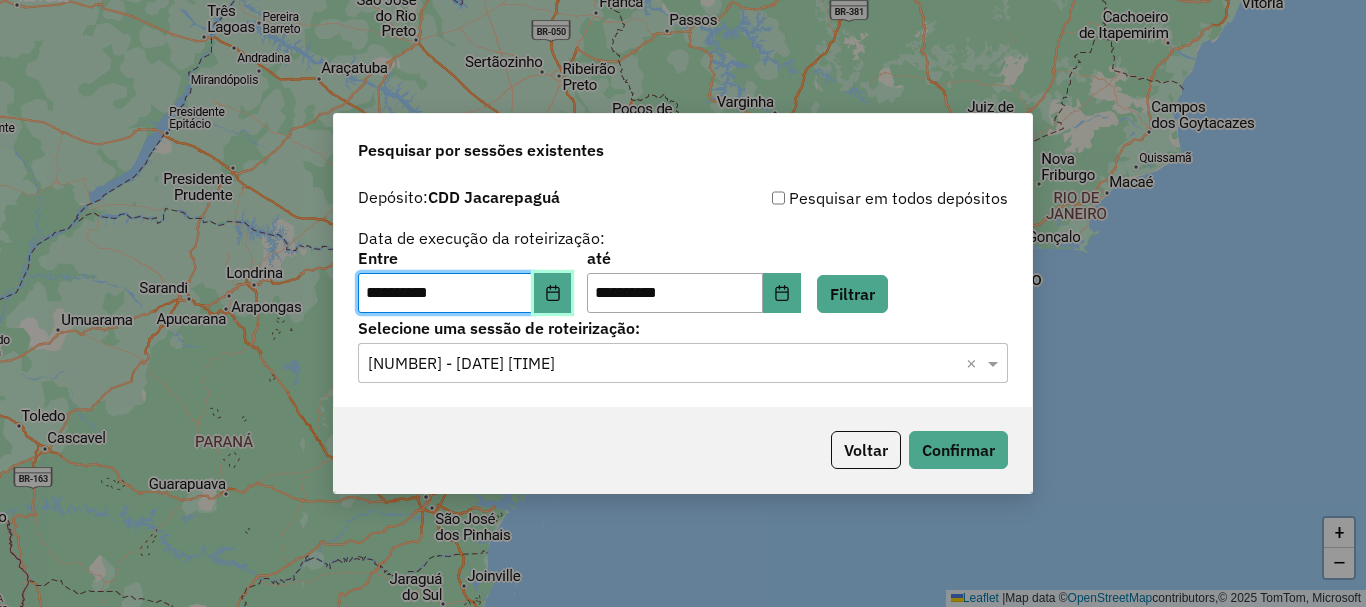 click 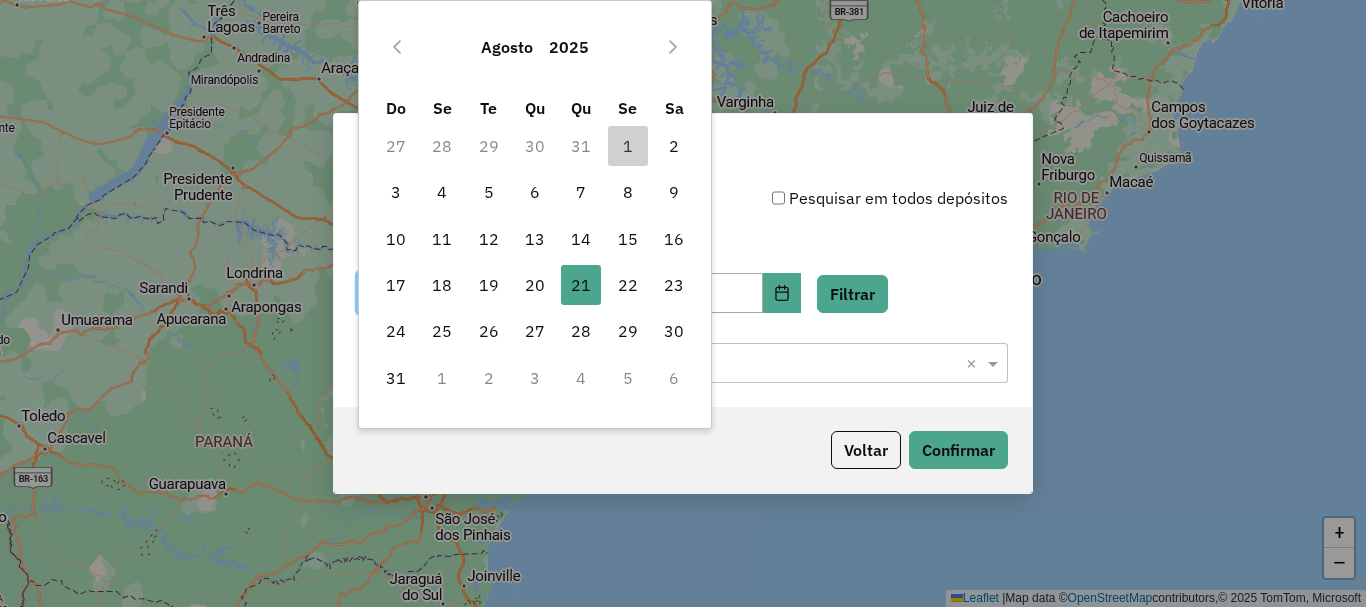 click on "31" at bounding box center [581, 146] 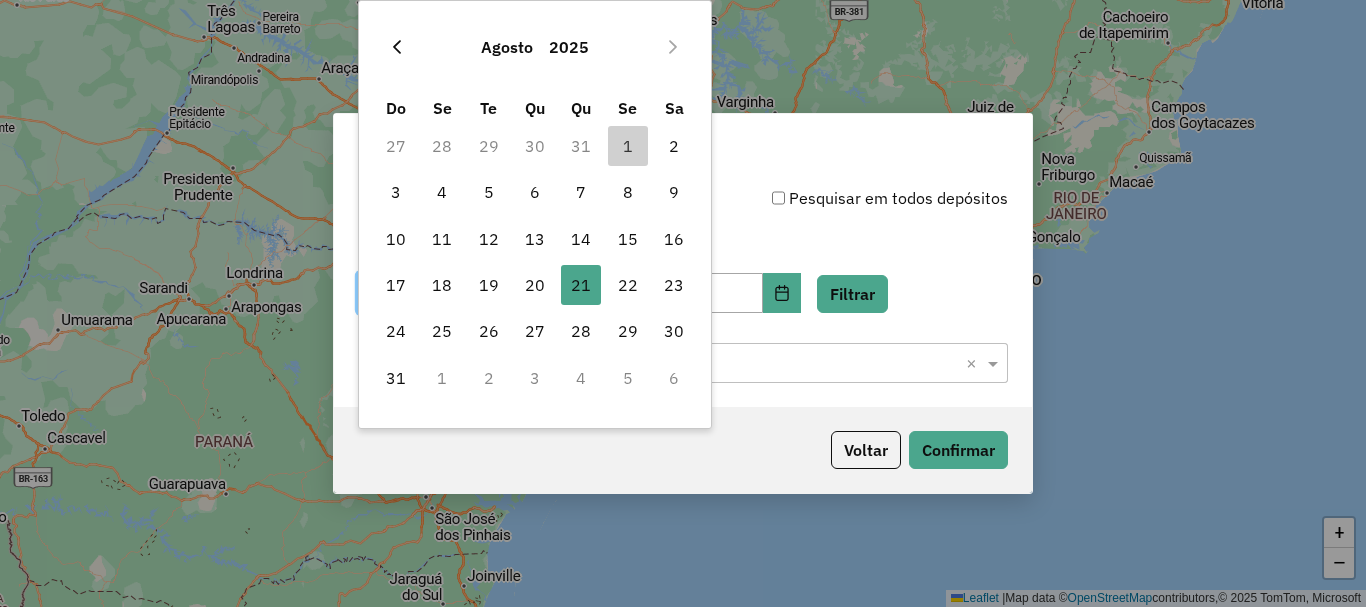 click 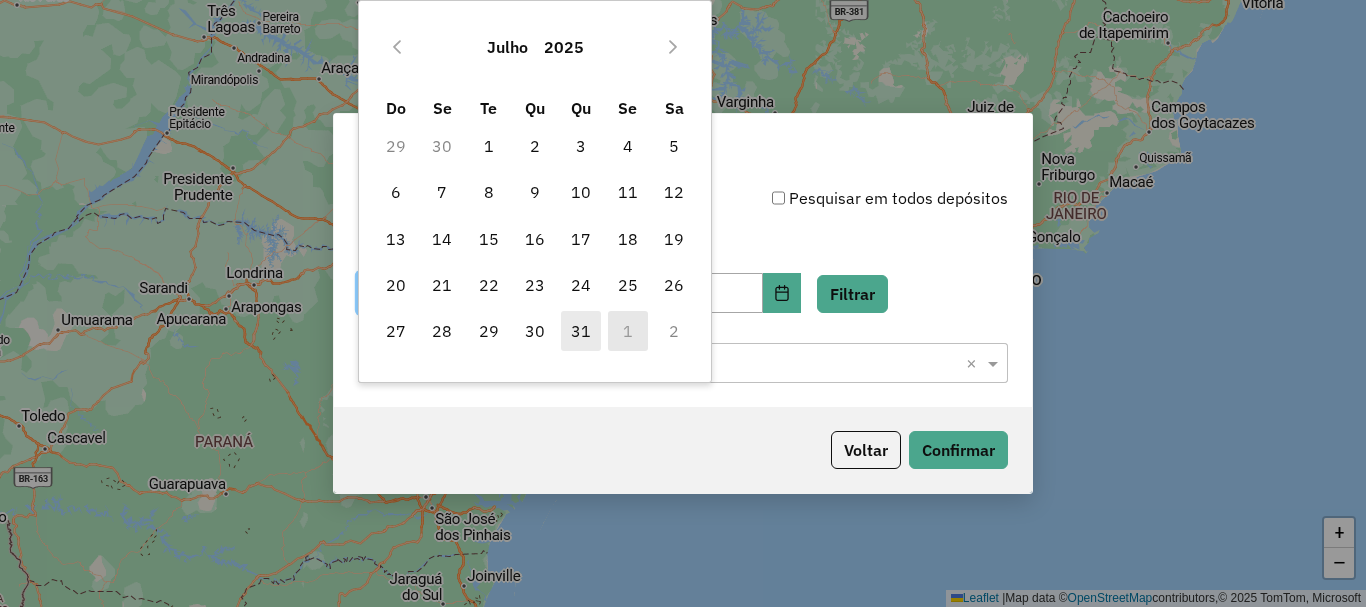 click on "31" at bounding box center (581, 331) 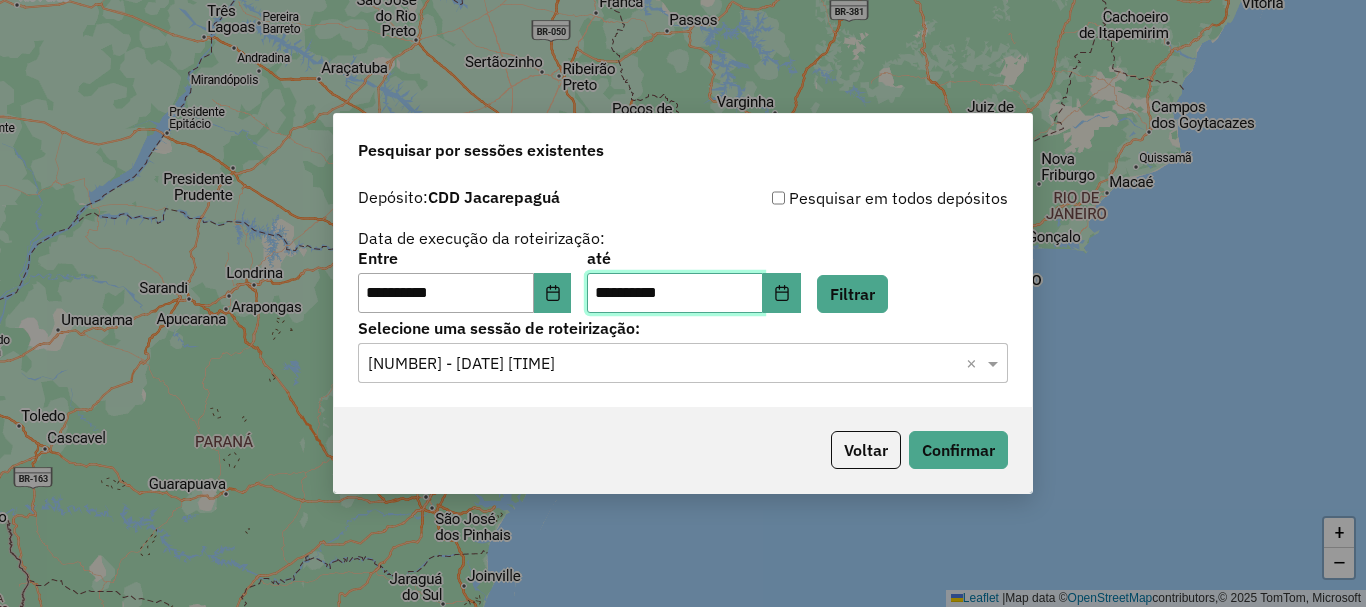click on "**********" at bounding box center (675, 293) 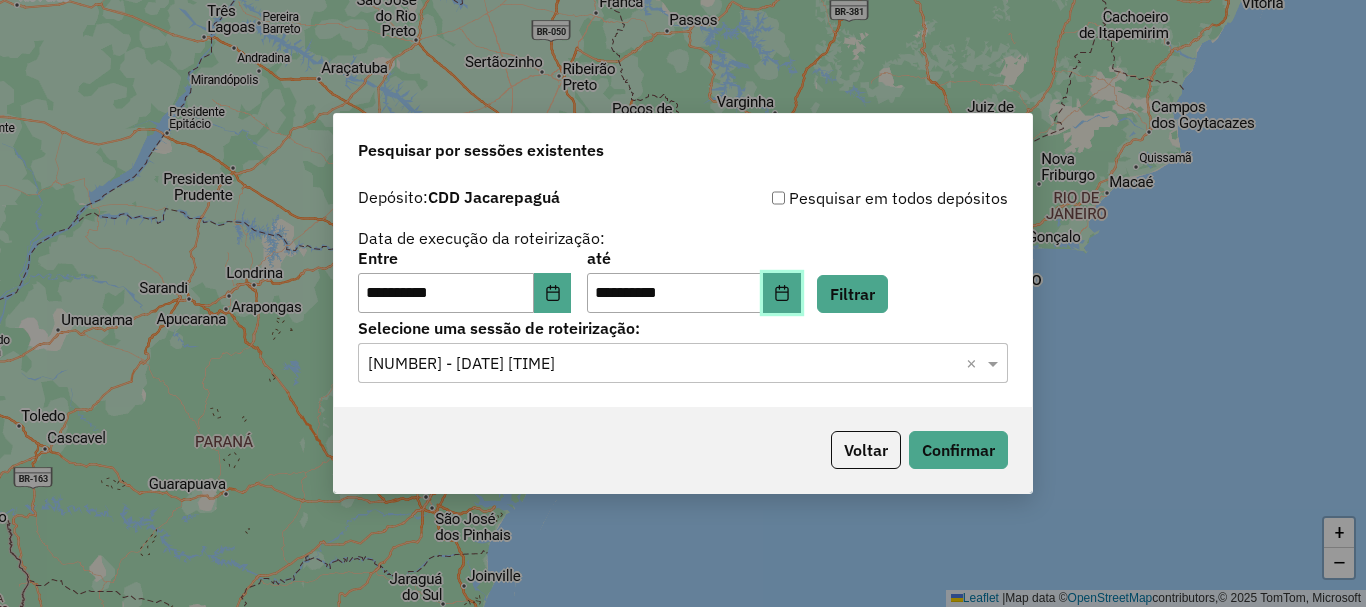 click 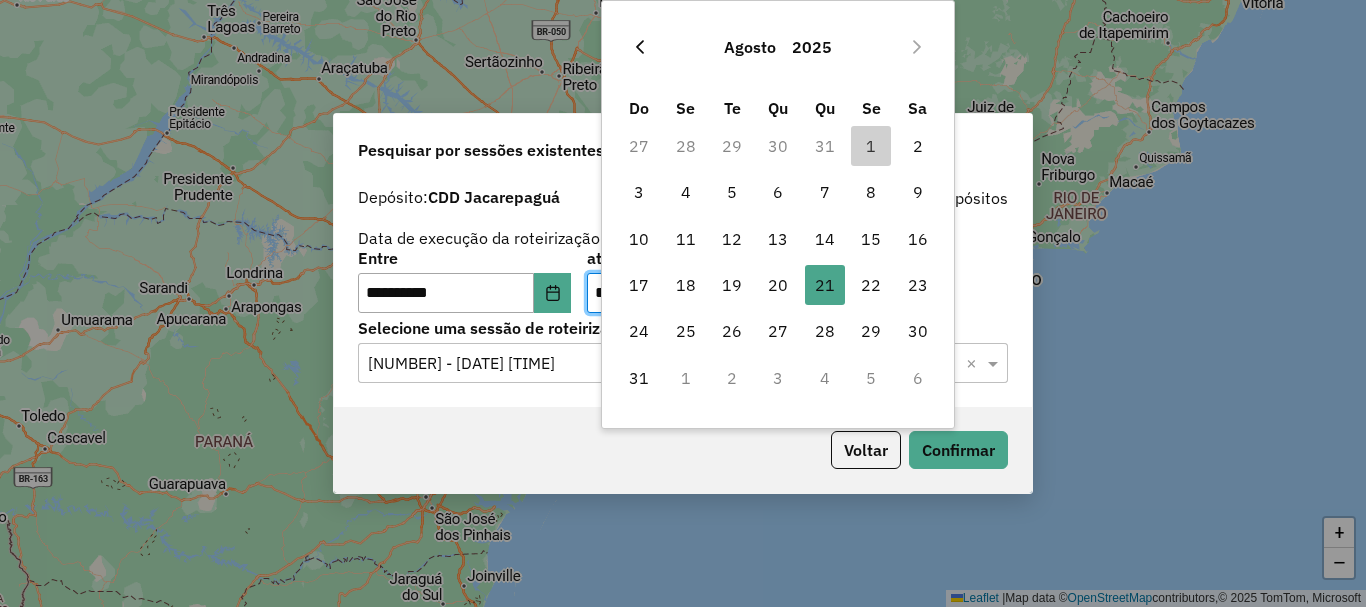 click 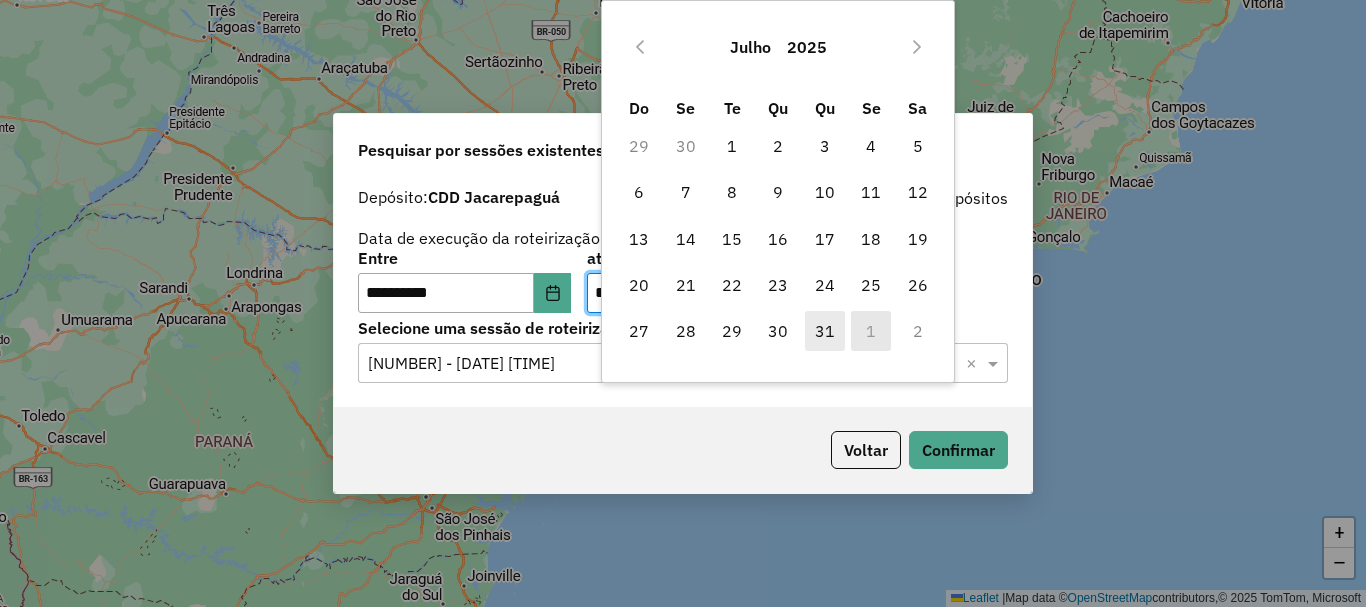 click on "31" at bounding box center (825, 331) 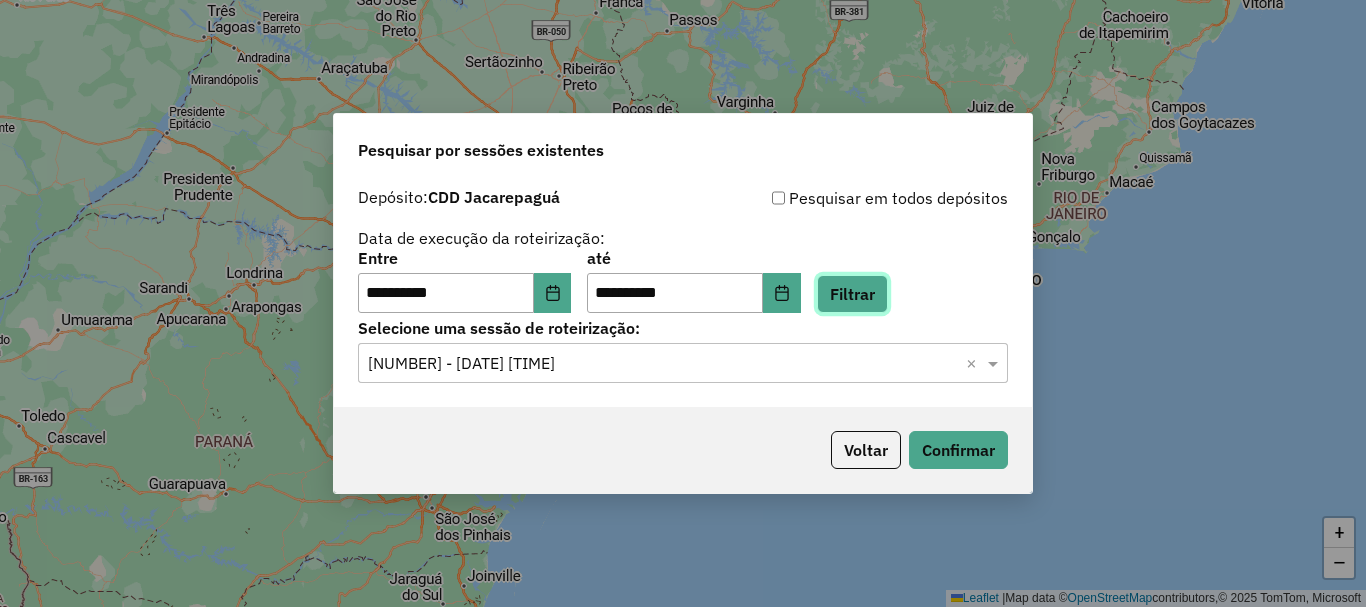 click on "Filtrar" 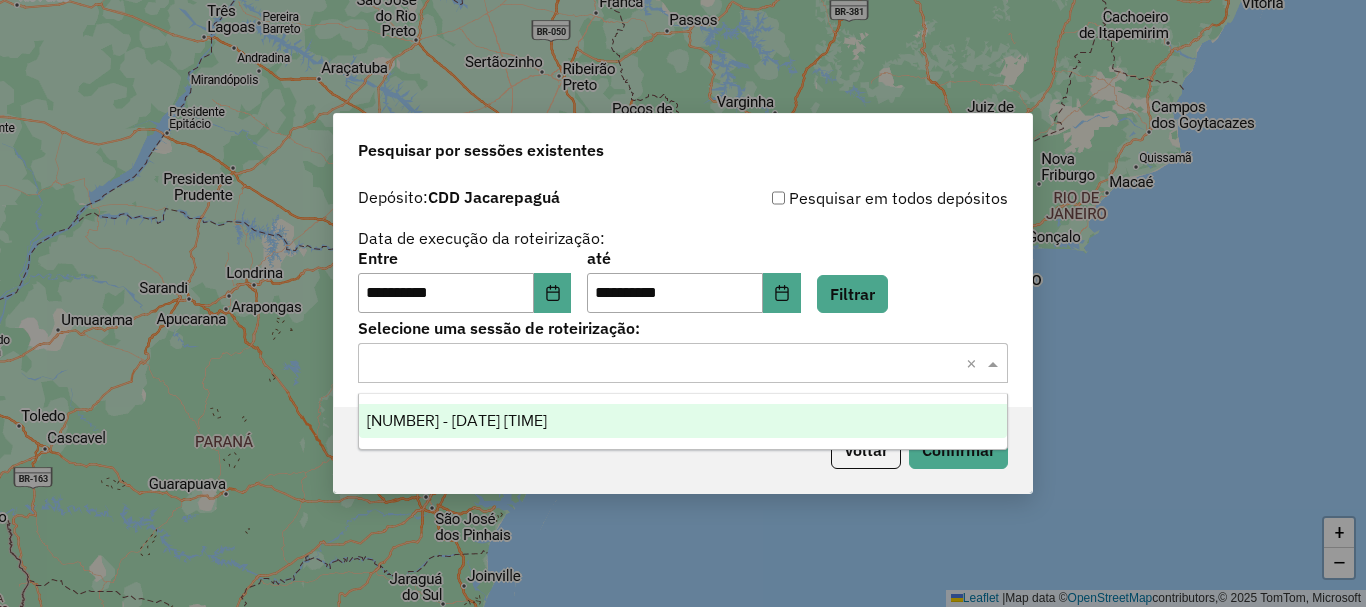 click 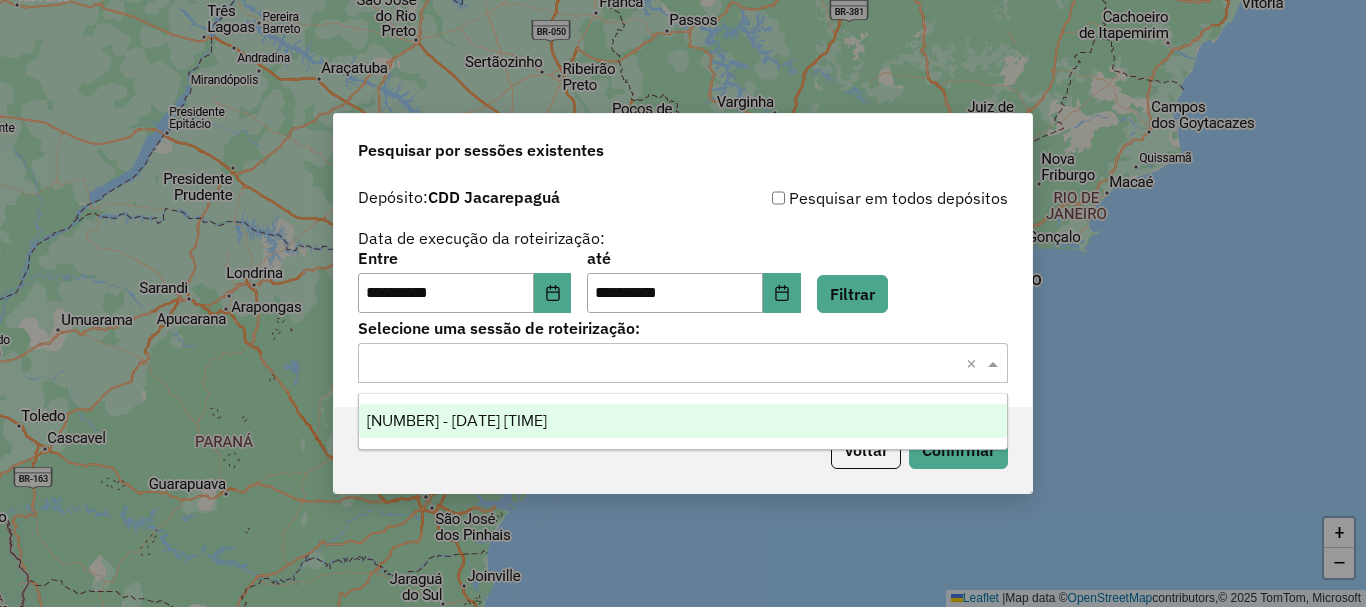 click on "1220982 - 31/07/2025 19:36" at bounding box center (457, 420) 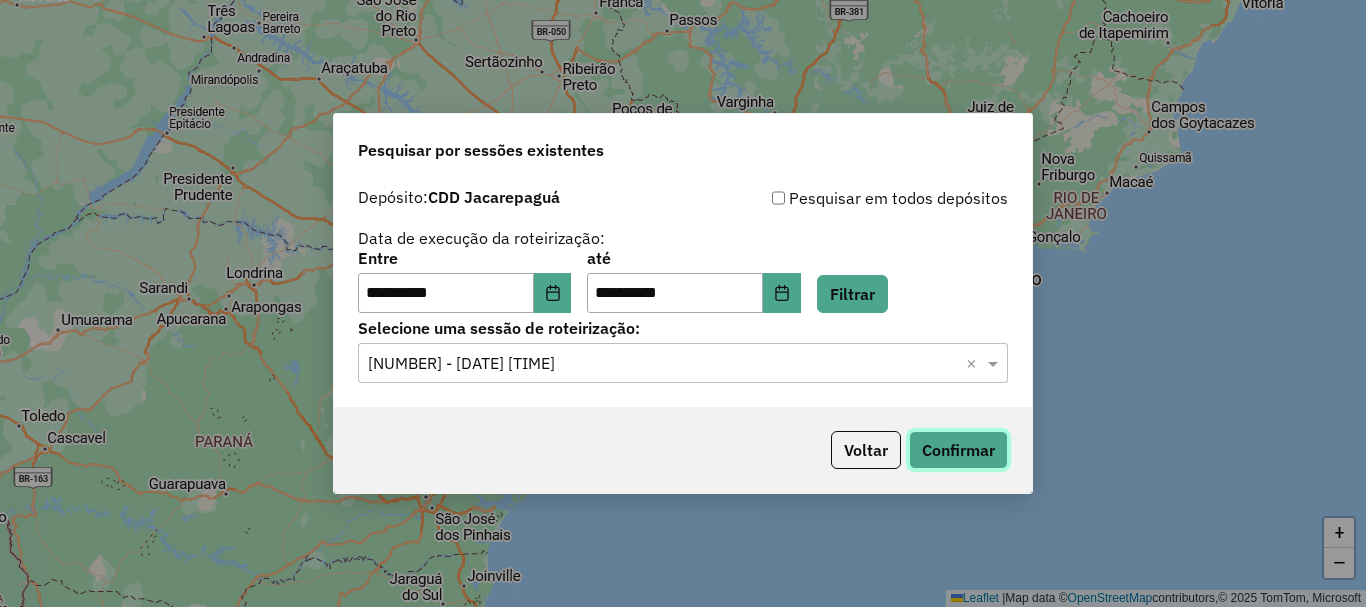 click on "Confirmar" 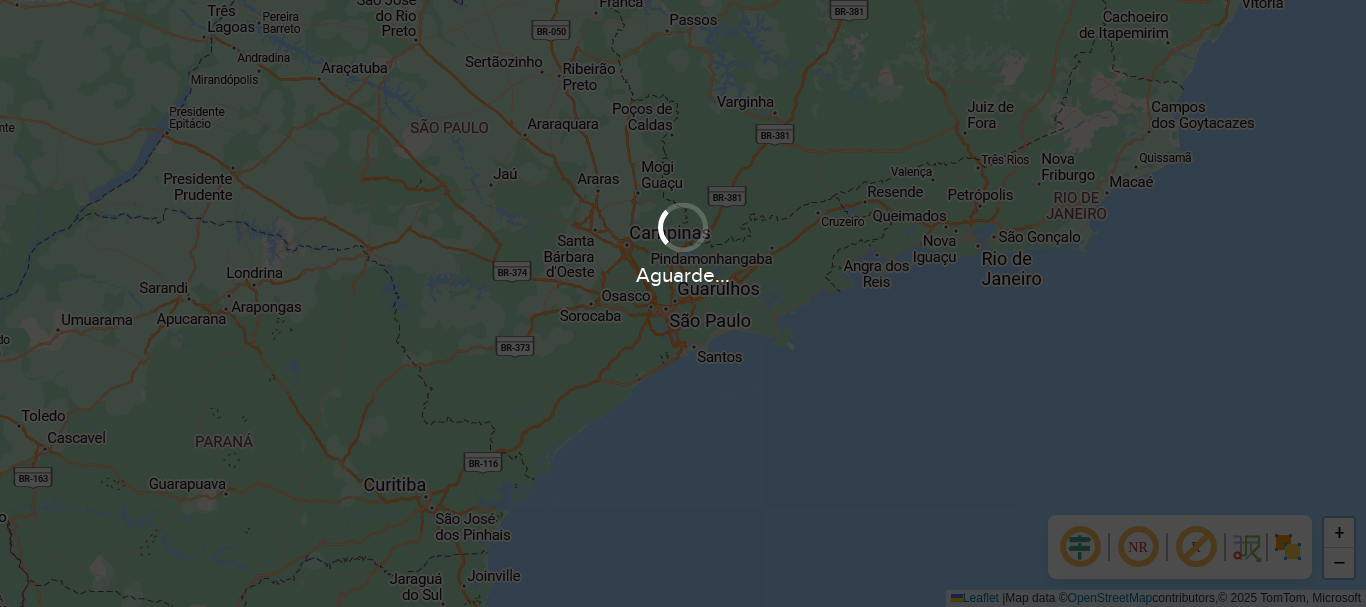 scroll, scrollTop: 0, scrollLeft: 0, axis: both 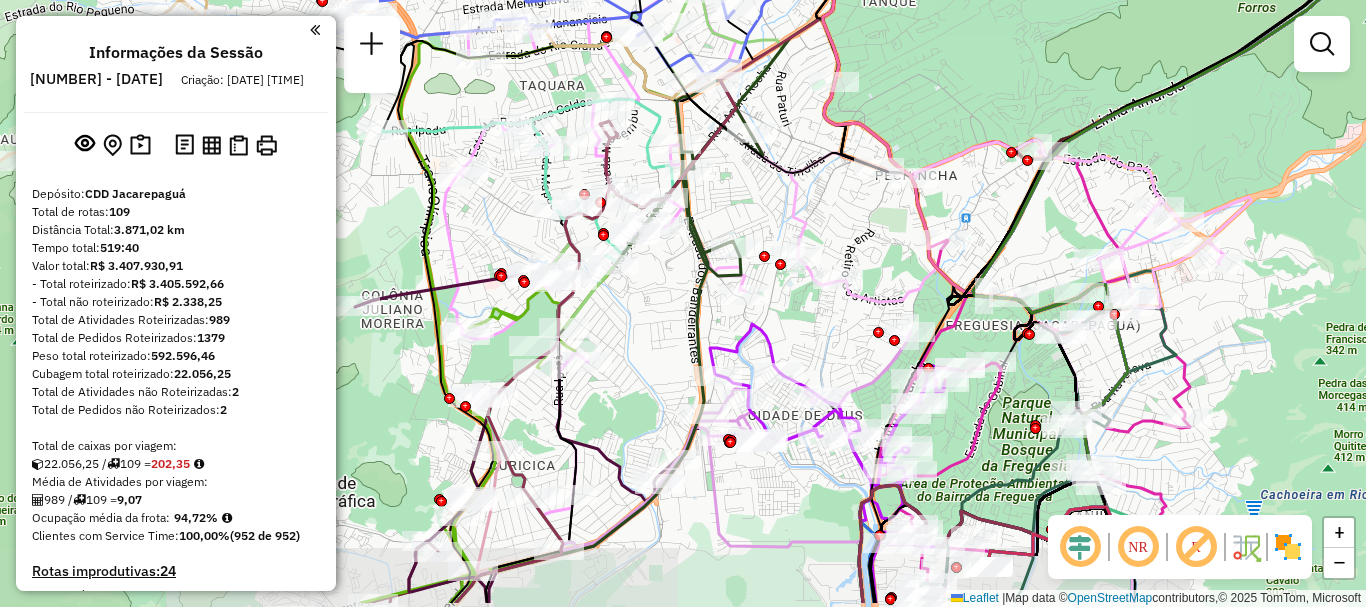drag, startPoint x: 845, startPoint y: 395, endPoint x: 668, endPoint y: 331, distance: 188.2153 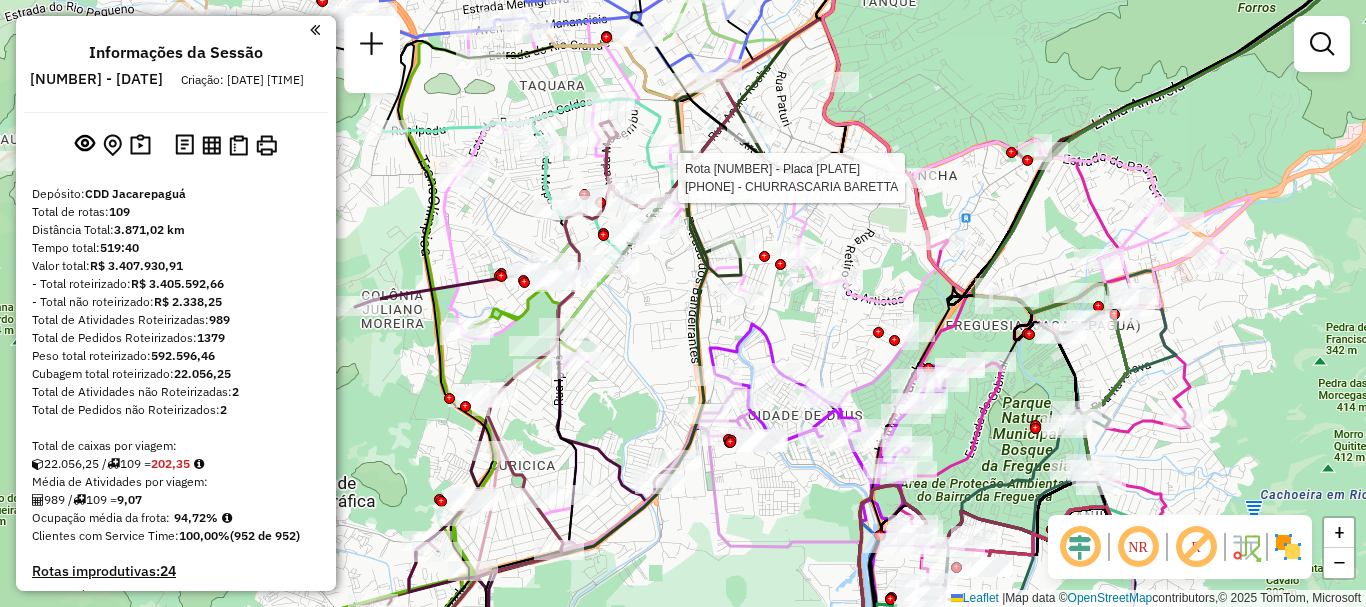 select on "**********" 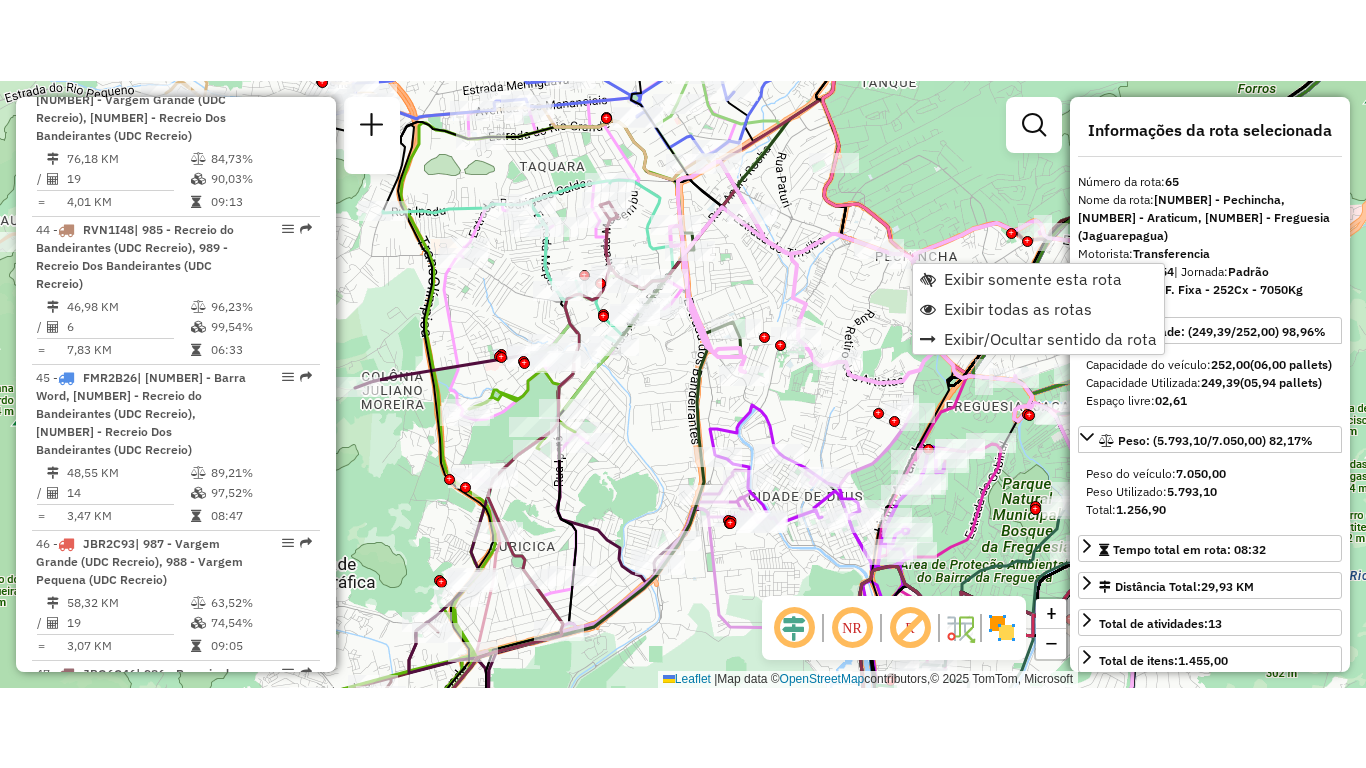scroll, scrollTop: 8060, scrollLeft: 0, axis: vertical 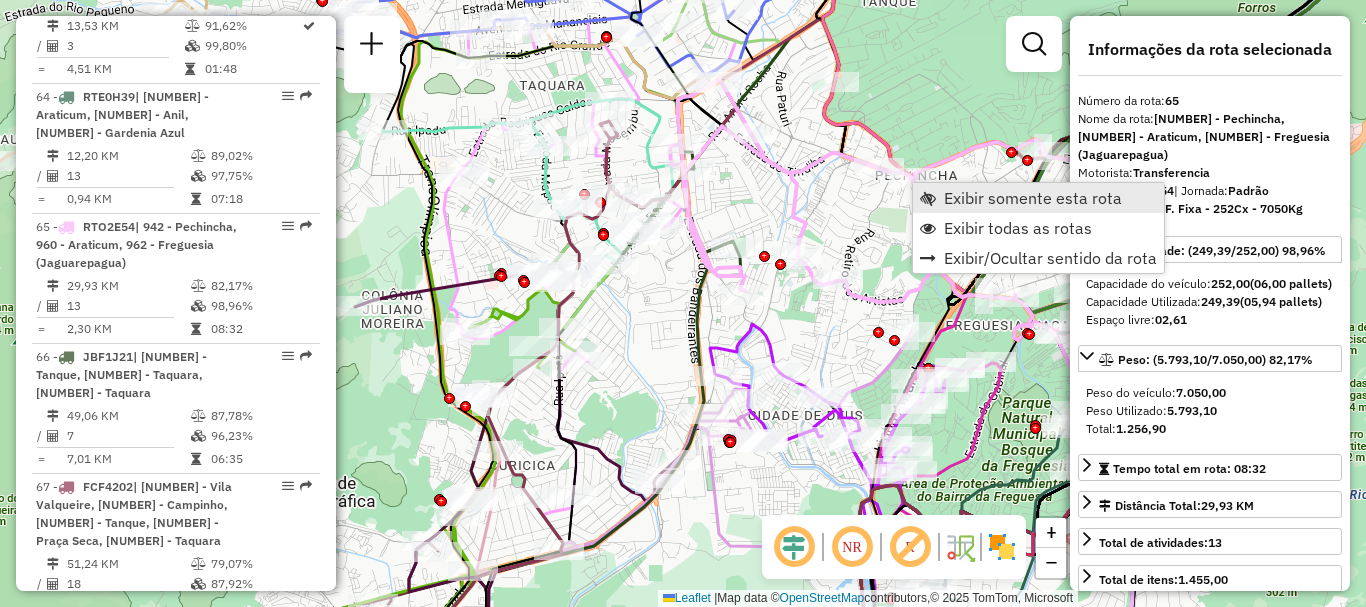 click at bounding box center (928, 198) 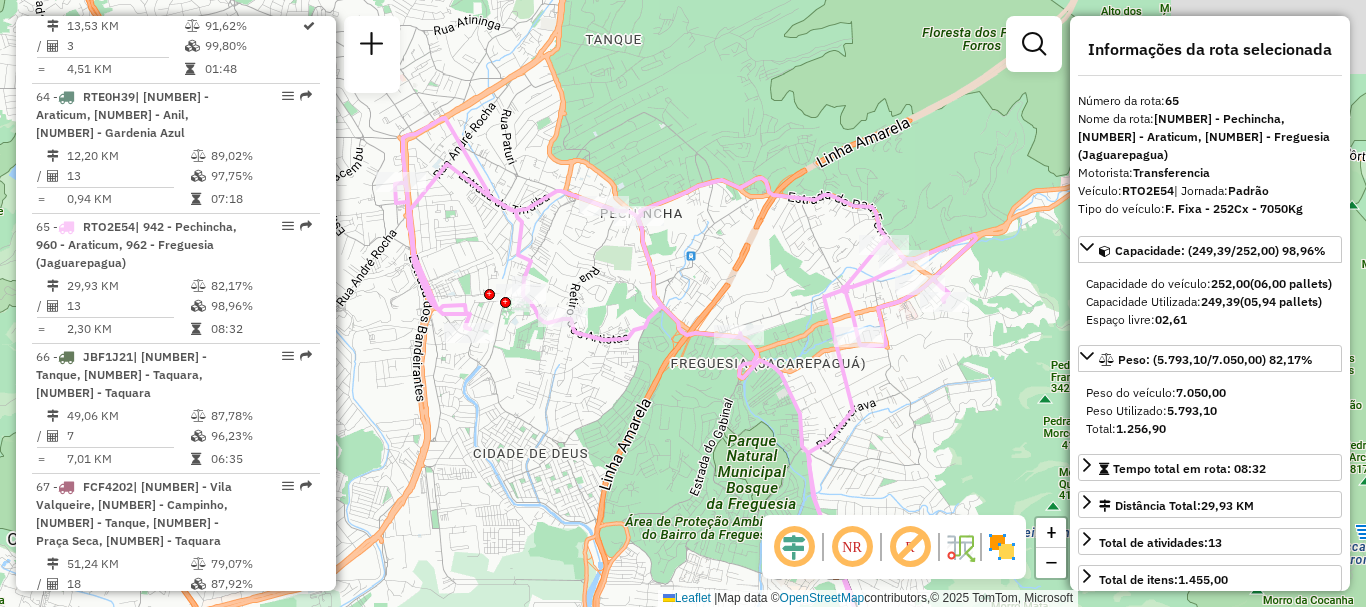 drag, startPoint x: 696, startPoint y: 178, endPoint x: 699, endPoint y: 284, distance: 106.04244 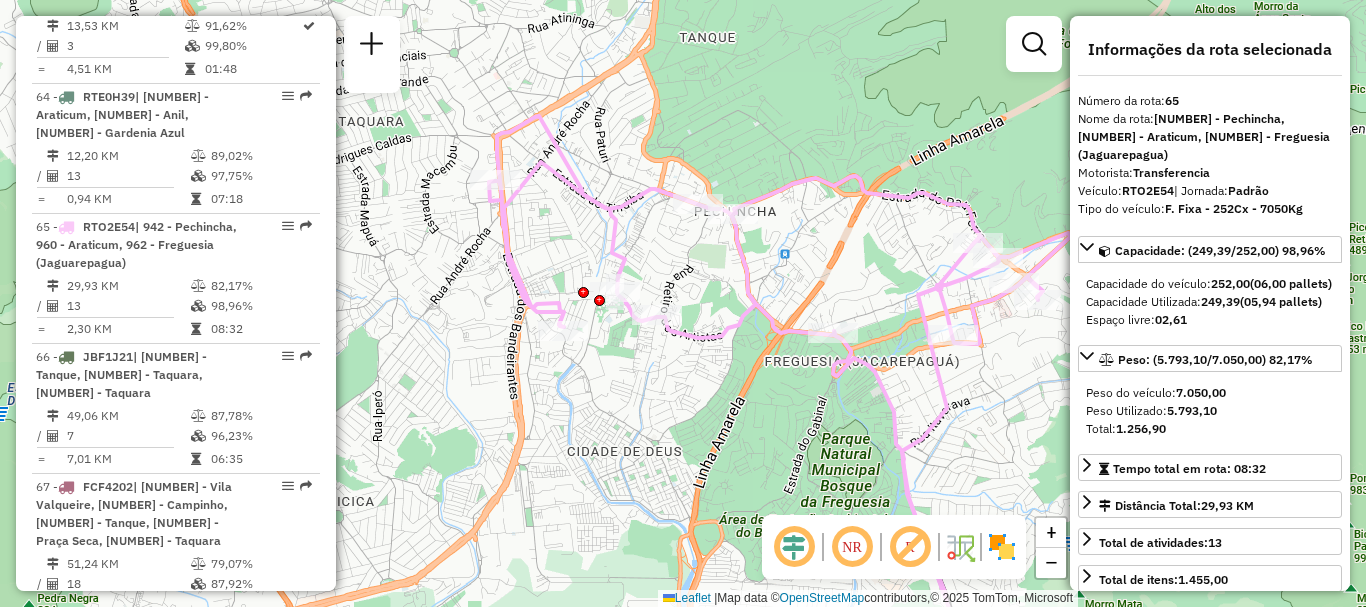 drag, startPoint x: 732, startPoint y: 267, endPoint x: 837, endPoint y: 265, distance: 105.01904 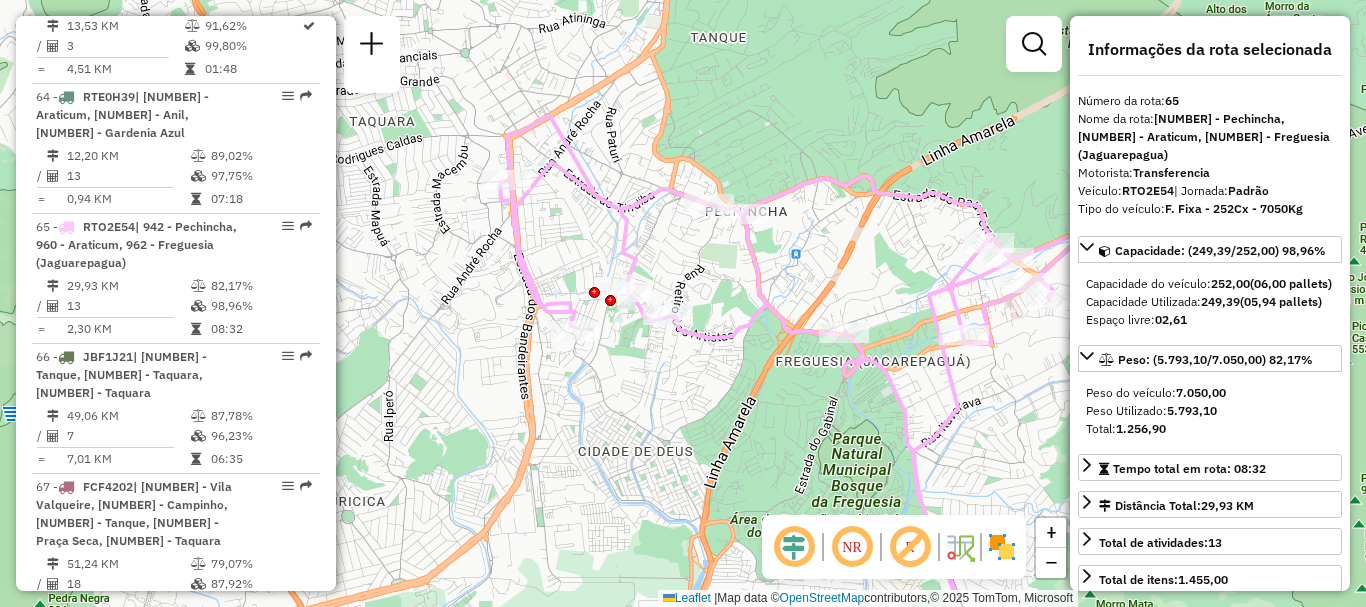 click 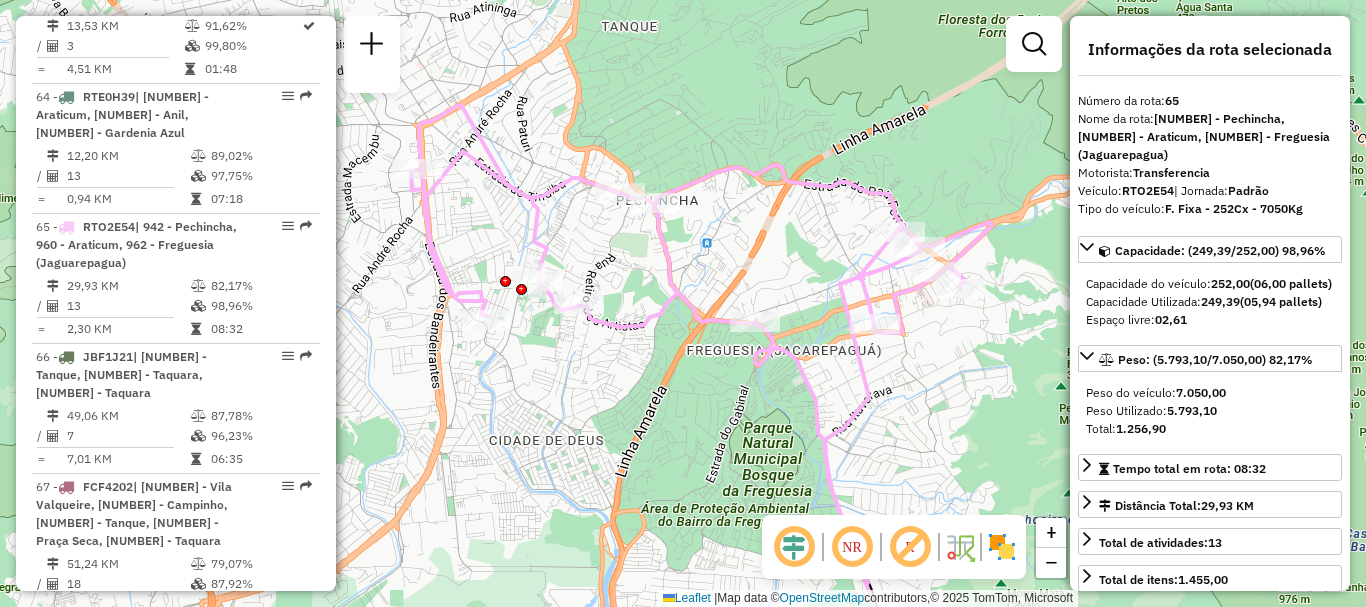 drag, startPoint x: 970, startPoint y: 428, endPoint x: 881, endPoint y: 417, distance: 89.6772 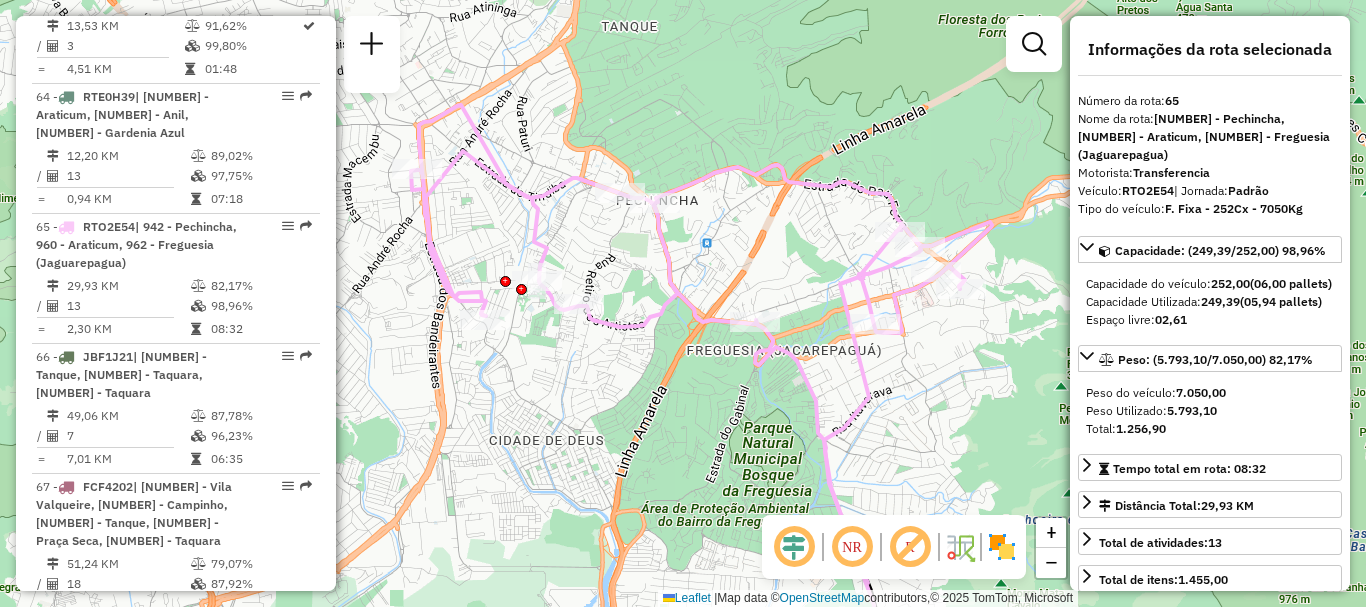 click on "Janela de atendimento Grade de atendimento Capacidade Transportadoras Veículos Cliente Pedidos  Rotas Selecione os dias de semana para filtrar as janelas de atendimento  Seg   Ter   Qua   Qui   Sex   Sáb   Dom  Informe o período da janela de atendimento: De: Até:  Filtrar exatamente a janela do cliente  Considerar janela de atendimento padrão  Selecione os dias de semana para filtrar as grades de atendimento  Seg   Ter   Qua   Qui   Sex   Sáb   Dom   Considerar clientes sem dia de atendimento cadastrado  Clientes fora do dia de atendimento selecionado Filtrar as atividades entre os valores definidos abaixo:  Peso mínimo:   Peso máximo:   Cubagem mínima:   Cubagem máxima:   De:   Até:  Filtrar as atividades entre o tempo de atendimento definido abaixo:  De:   Até:   Considerar capacidade total dos clientes não roteirizados Transportadora: Selecione um ou mais itens Tipo de veículo: Selecione um ou mais itens Veículo: Selecione um ou mais itens Motorista: Selecione um ou mais itens Nome: Rótulo:" 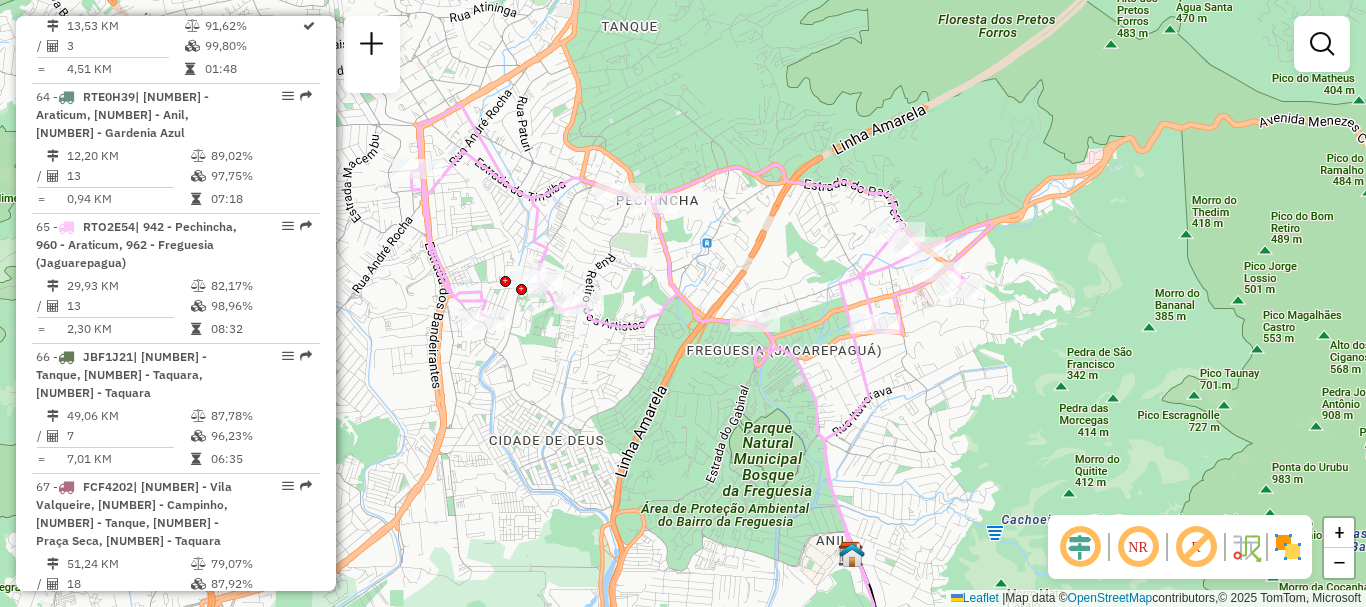 click on "Janela de atendimento Grade de atendimento Capacidade Transportadoras Veículos Cliente Pedidos  Rotas Selecione os dias de semana para filtrar as janelas de atendimento  Seg   Ter   Qua   Qui   Sex   Sáb   Dom  Informe o período da janela de atendimento: De: Até:  Filtrar exatamente a janela do cliente  Considerar janela de atendimento padrão  Selecione os dias de semana para filtrar as grades de atendimento  Seg   Ter   Qua   Qui   Sex   Sáb   Dom   Considerar clientes sem dia de atendimento cadastrado  Clientes fora do dia de atendimento selecionado Filtrar as atividades entre os valores definidos abaixo:  Peso mínimo:   Peso máximo:   Cubagem mínima:   Cubagem máxima:   De:   Até:  Filtrar as atividades entre o tempo de atendimento definido abaixo:  De:   Até:   Considerar capacidade total dos clientes não roteirizados Transportadora: Selecione um ou mais itens Tipo de veículo: Selecione um ou mais itens Veículo: Selecione um ou mais itens Motorista: Selecione um ou mais itens Nome: Rótulo:" 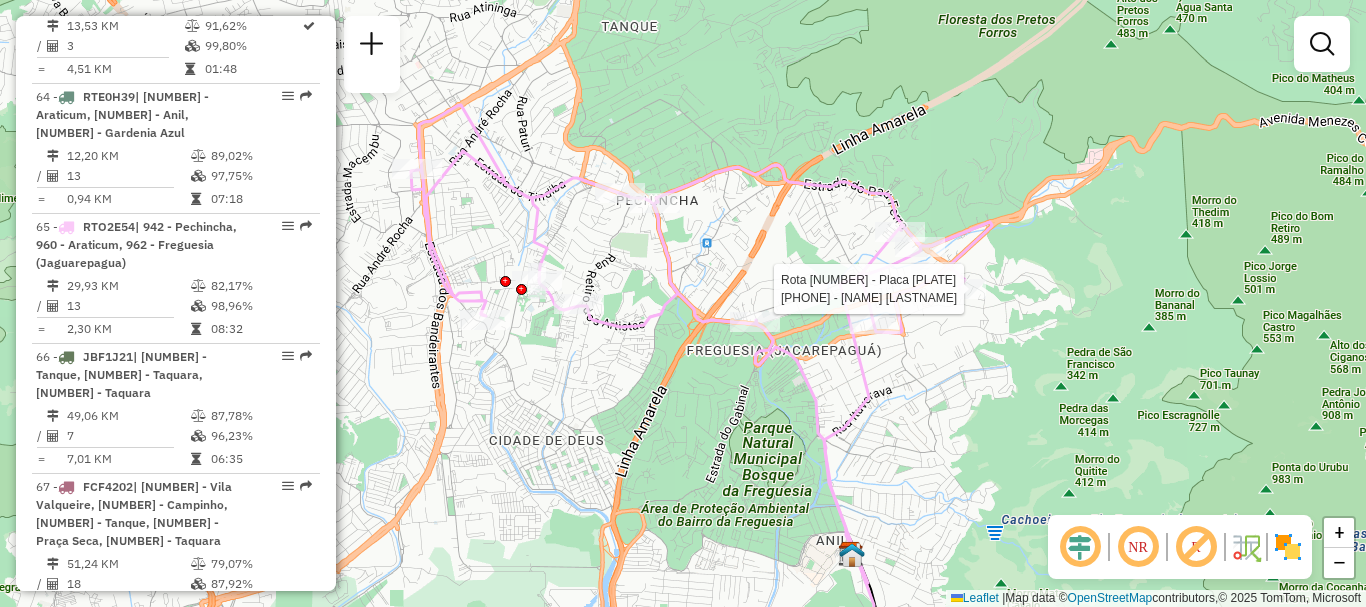 select on "**********" 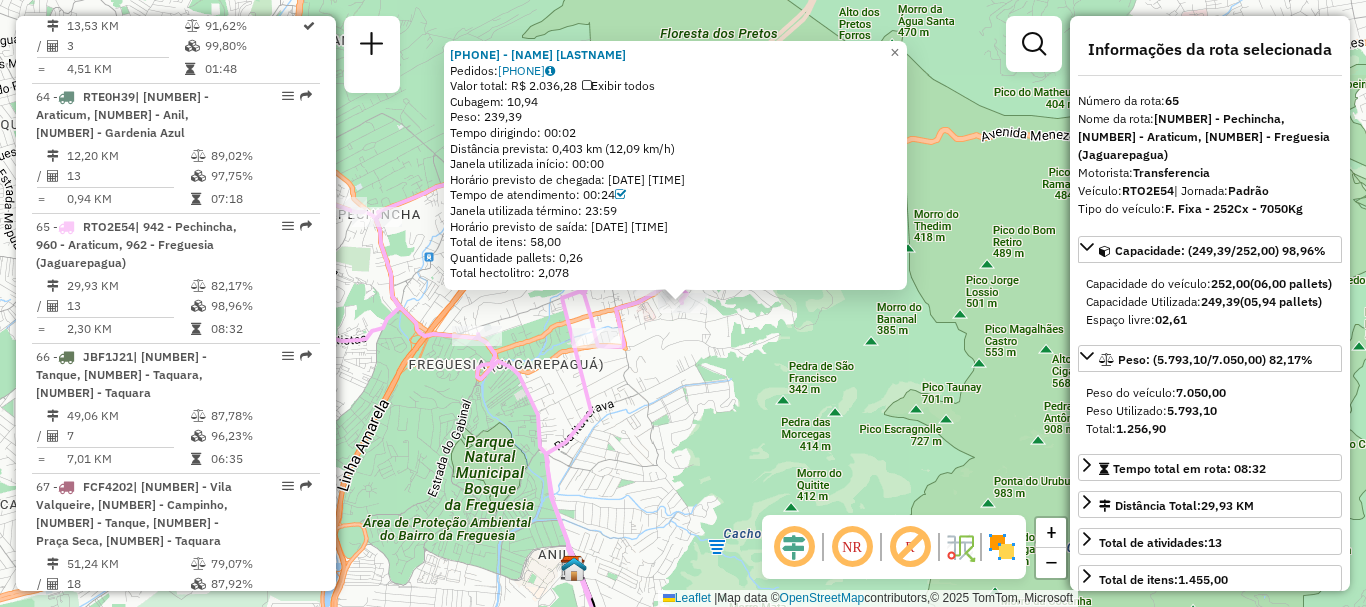 click on "55065127 - MARCOS MEDINA  Pedidos:  31077953   Valor total: R$ 2.036,28   Exibir todos   Cubagem: 10,94  Peso: 239,39  Tempo dirigindo: 00:02   Distância prevista: 0,403 km (12,09 km/h)   Janela utilizada início: 00:00   Horário previsto de chegada: 31/07/2025 09:43   Tempo de atendimento: 00:24   Janela utilizada término: 23:59   Horário previsto de saída: 31/07/2025 10:07   Total de itens: 58,00   Quantidade pallets: 0,26   Total hectolitro: 2,078  × Janela de atendimento Grade de atendimento Capacidade Transportadoras Veículos Cliente Pedidos  Rotas Selecione os dias de semana para filtrar as janelas de atendimento  Seg   Ter   Qua   Qui   Sex   Sáb   Dom  Informe o período da janela de atendimento: De: Até:  Filtrar exatamente a janela do cliente  Considerar janela de atendimento padrão  Selecione os dias de semana para filtrar as grades de atendimento  Seg   Ter   Qua   Qui   Sex   Sáb   Dom   Considerar clientes sem dia de atendimento cadastrado  Peso mínimo:   Peso máximo:   De:   Até:" 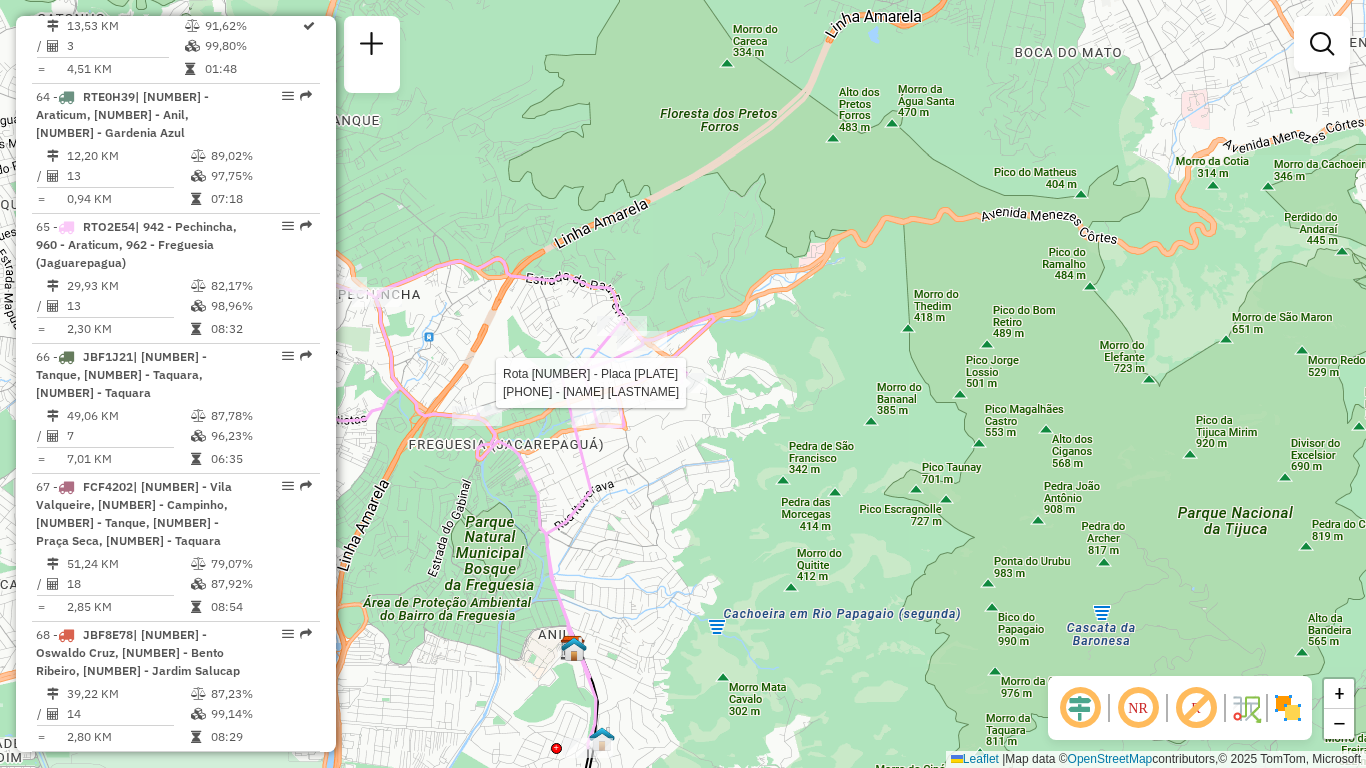 click 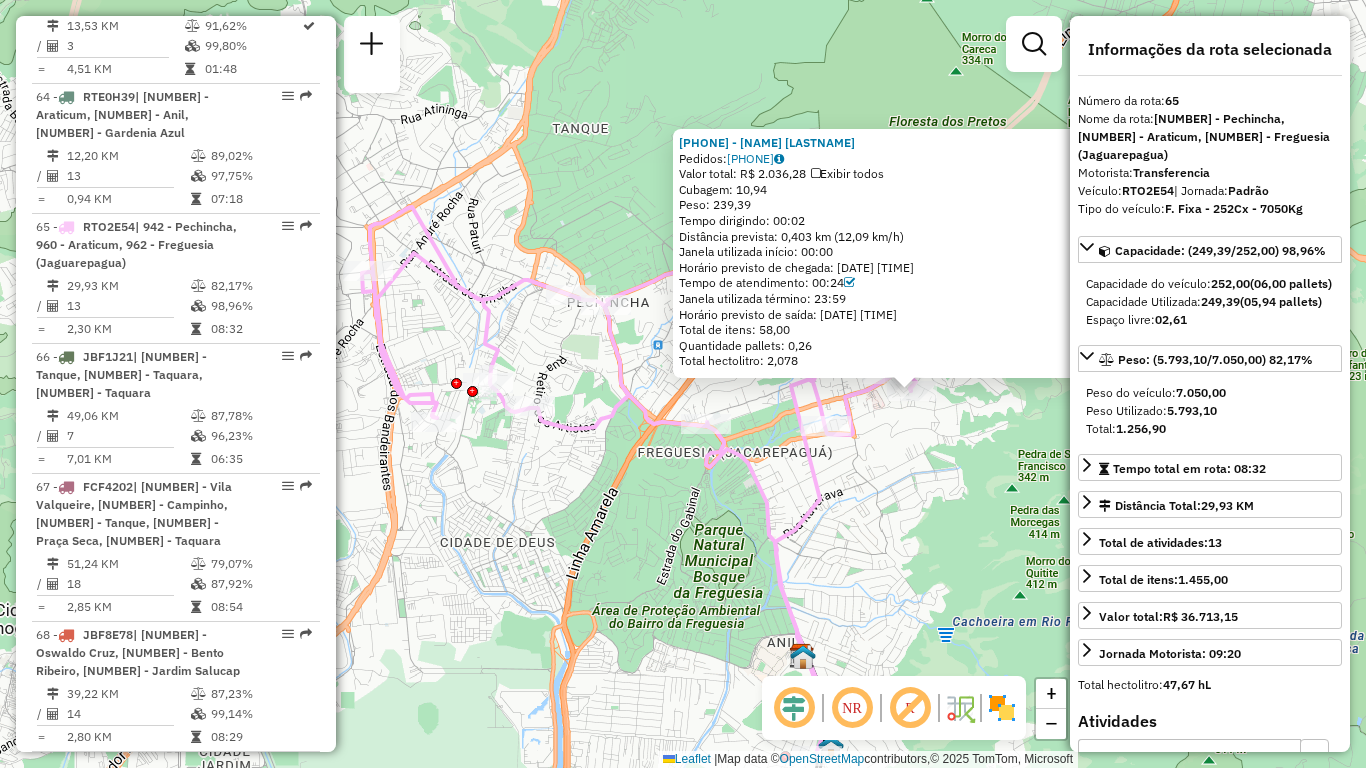 drag, startPoint x: 710, startPoint y: 524, endPoint x: 939, endPoint y: 531, distance: 229.10696 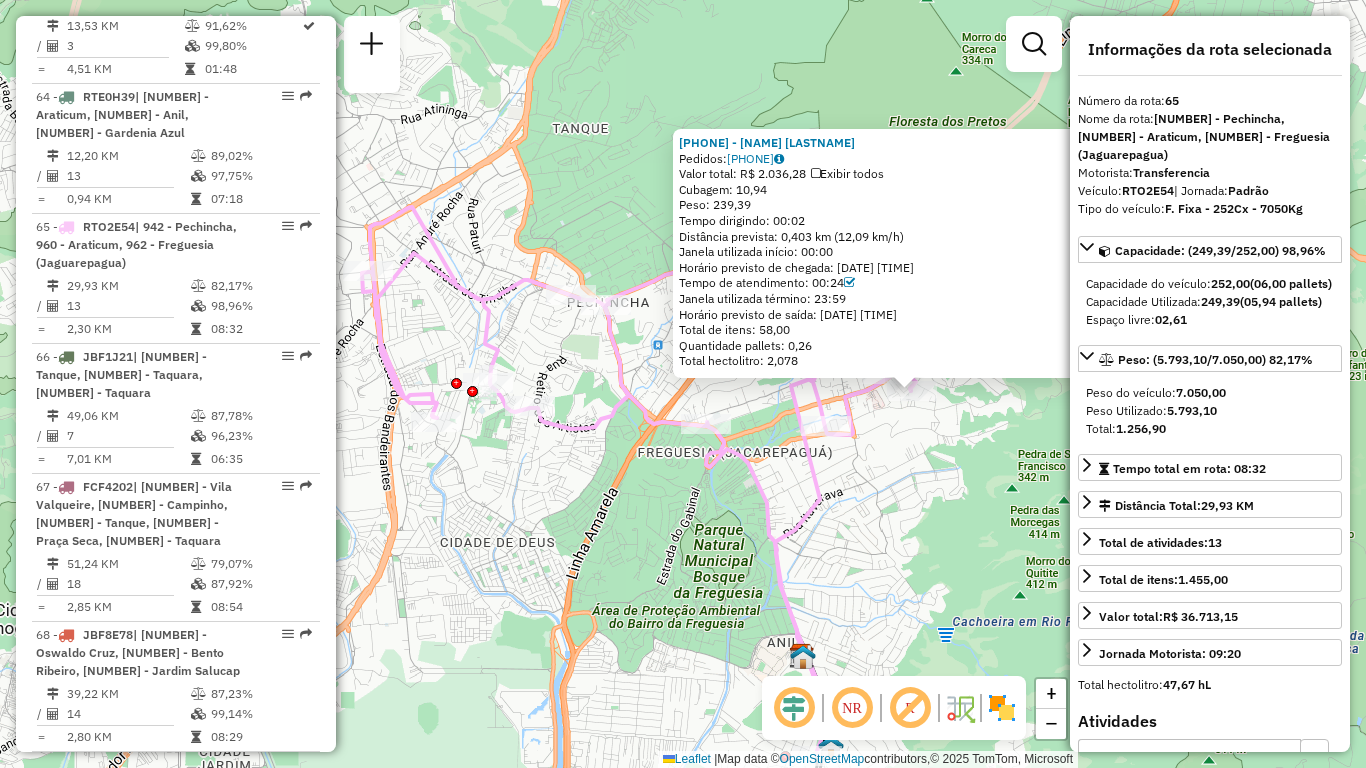 click on "55065127 - MARCOS MEDINA  Pedidos:  31077953   Valor total: R$ 2.036,28   Exibir todos   Cubagem: 10,94  Peso: 239,39  Tempo dirigindo: 00:02   Distância prevista: 0,403 km (12,09 km/h)   Janela utilizada início: 00:00   Horário previsto de chegada: 31/07/2025 09:43   Tempo de atendimento: 00:24   Janela utilizada término: 23:59   Horário previsto de saída: 31/07/2025 10:07   Total de itens: 58,00   Quantidade pallets: 0,26   Total hectolitro: 2,078  × Janela de atendimento Grade de atendimento Capacidade Transportadoras Veículos Cliente Pedidos  Rotas Selecione os dias de semana para filtrar as janelas de atendimento  Seg   Ter   Qua   Qui   Sex   Sáb   Dom  Informe o período da janela de atendimento: De: Até:  Filtrar exatamente a janela do cliente  Considerar janela de atendimento padrão  Selecione os dias de semana para filtrar as grades de atendimento  Seg   Ter   Qua   Qui   Sex   Sáb   Dom   Considerar clientes sem dia de atendimento cadastrado  Peso mínimo:   Peso máximo:   De:   Até:" 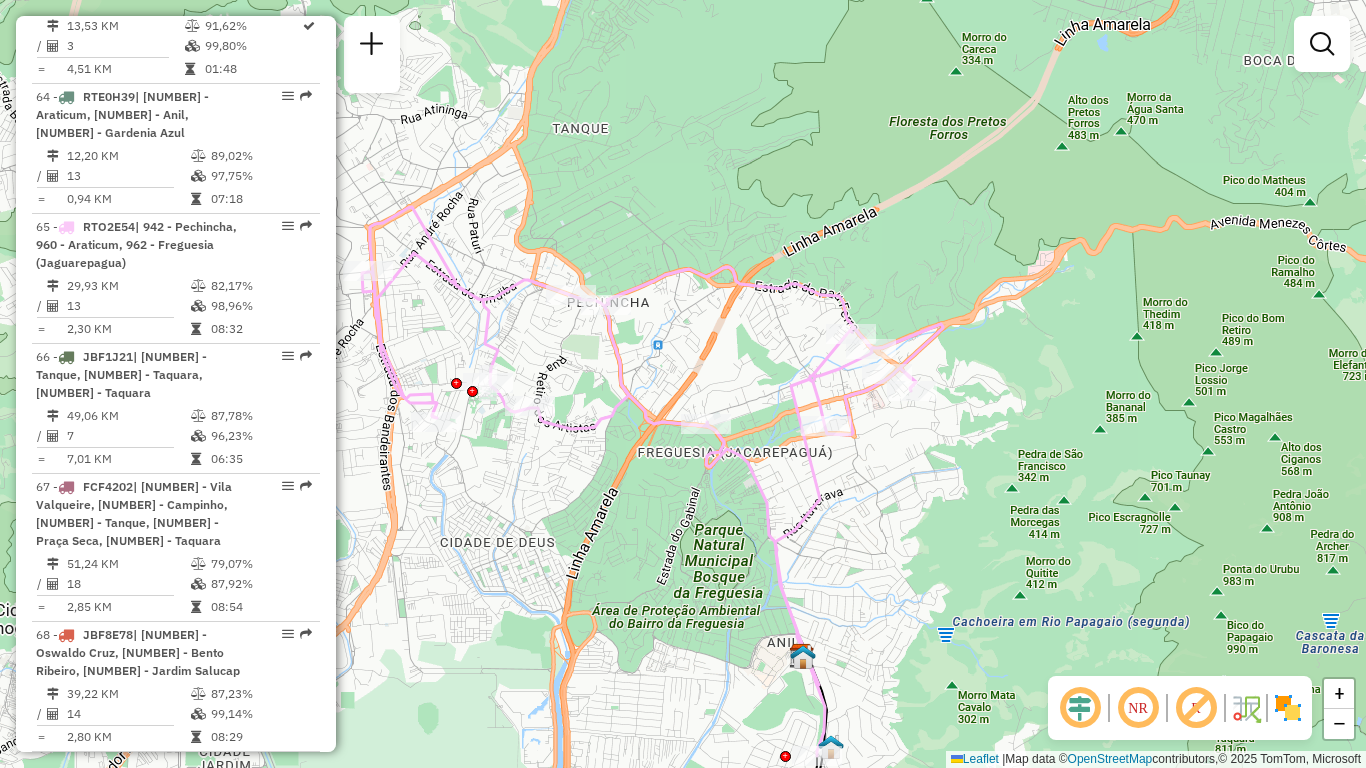 click on "Janela de atendimento Grade de atendimento Capacidade Transportadoras Veículos Cliente Pedidos  Rotas Selecione os dias de semana para filtrar as janelas de atendimento  Seg   Ter   Qua   Qui   Sex   Sáb   Dom  Informe o período da janela de atendimento: De: Até:  Filtrar exatamente a janela do cliente  Considerar janela de atendimento padrão  Selecione os dias de semana para filtrar as grades de atendimento  Seg   Ter   Qua   Qui   Sex   Sáb   Dom   Considerar clientes sem dia de atendimento cadastrado  Clientes fora do dia de atendimento selecionado Filtrar as atividades entre os valores definidos abaixo:  Peso mínimo:   Peso máximo:   Cubagem mínima:   Cubagem máxima:   De:   Até:  Filtrar as atividades entre o tempo de atendimento definido abaixo:  De:   Até:   Considerar capacidade total dos clientes não roteirizados Transportadora: Selecione um ou mais itens Tipo de veículo: Selecione um ou mais itens Veículo: Selecione um ou mais itens Motorista: Selecione um ou mais itens Nome: Rótulo:" 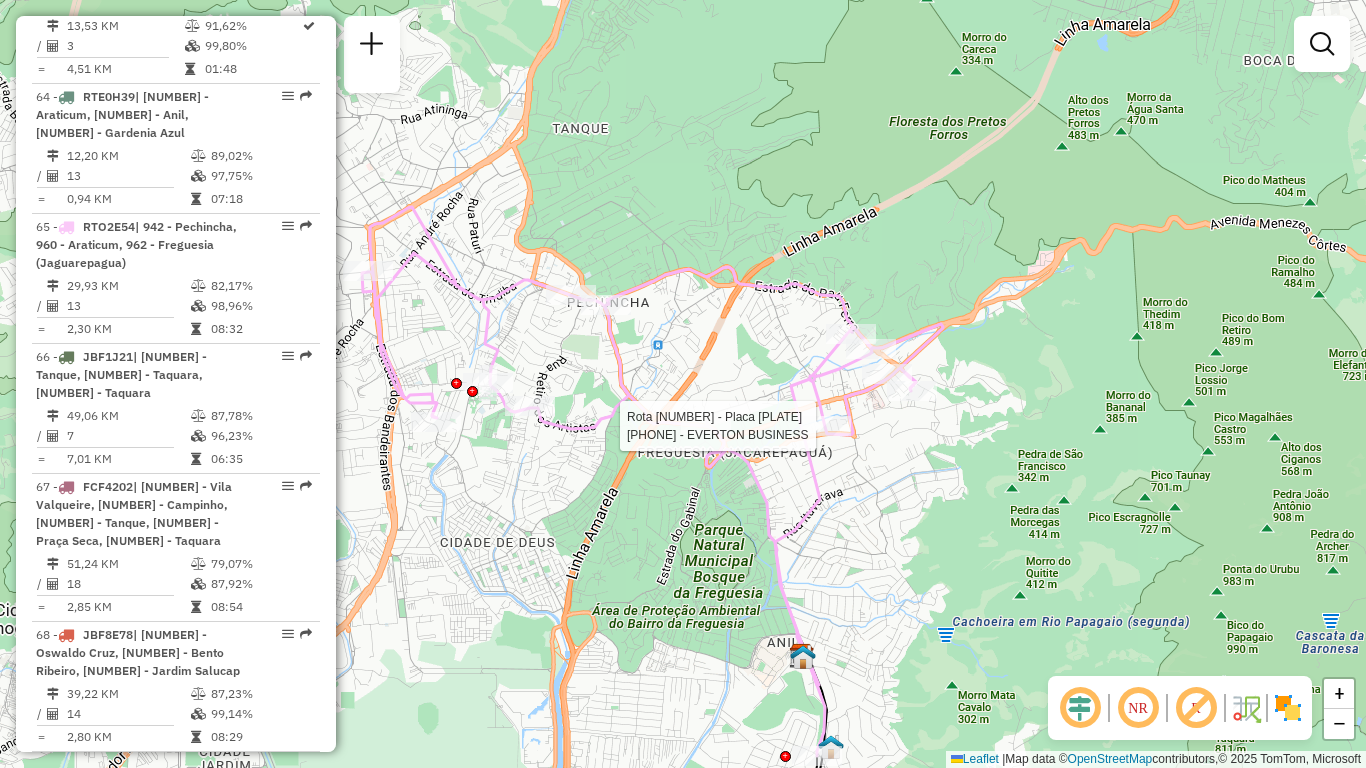 select on "**********" 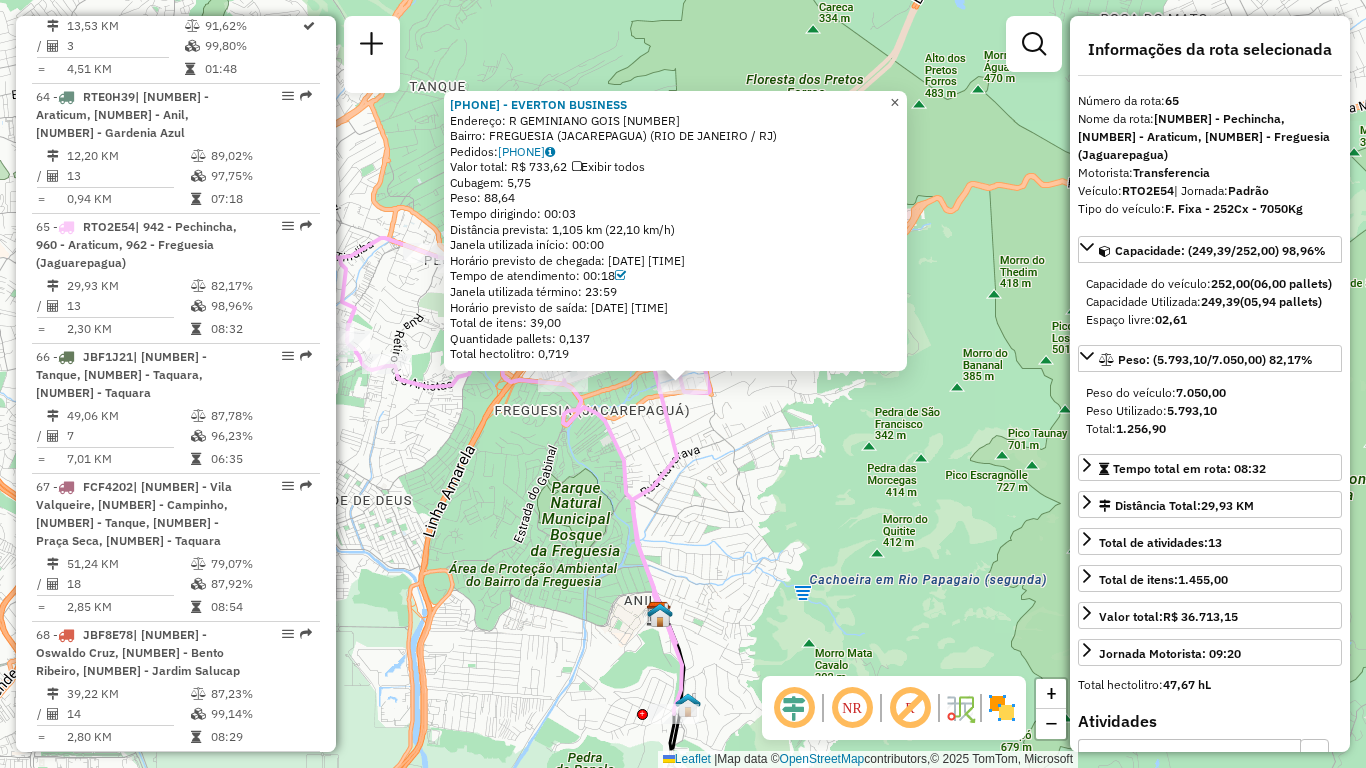click on "×" 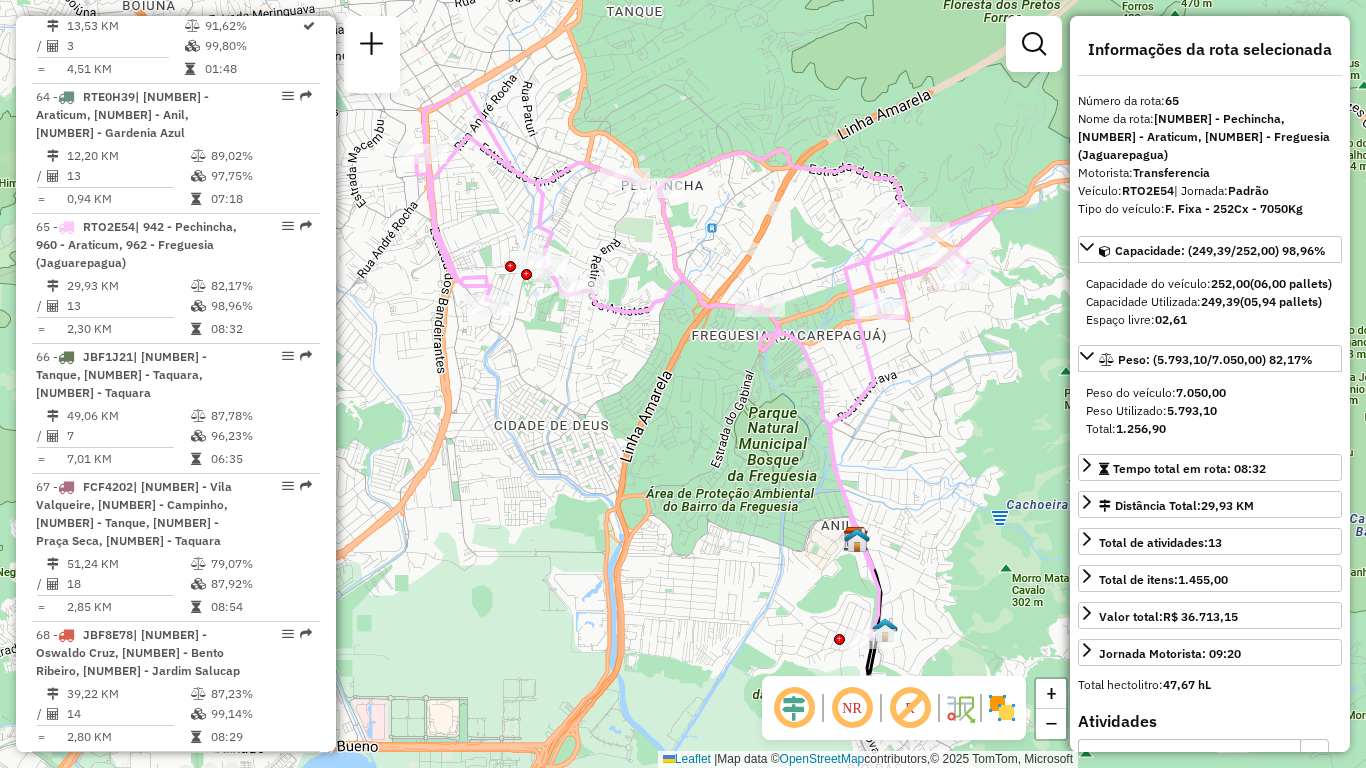 drag, startPoint x: 632, startPoint y: 550, endPoint x: 829, endPoint y: 475, distance: 210.79373 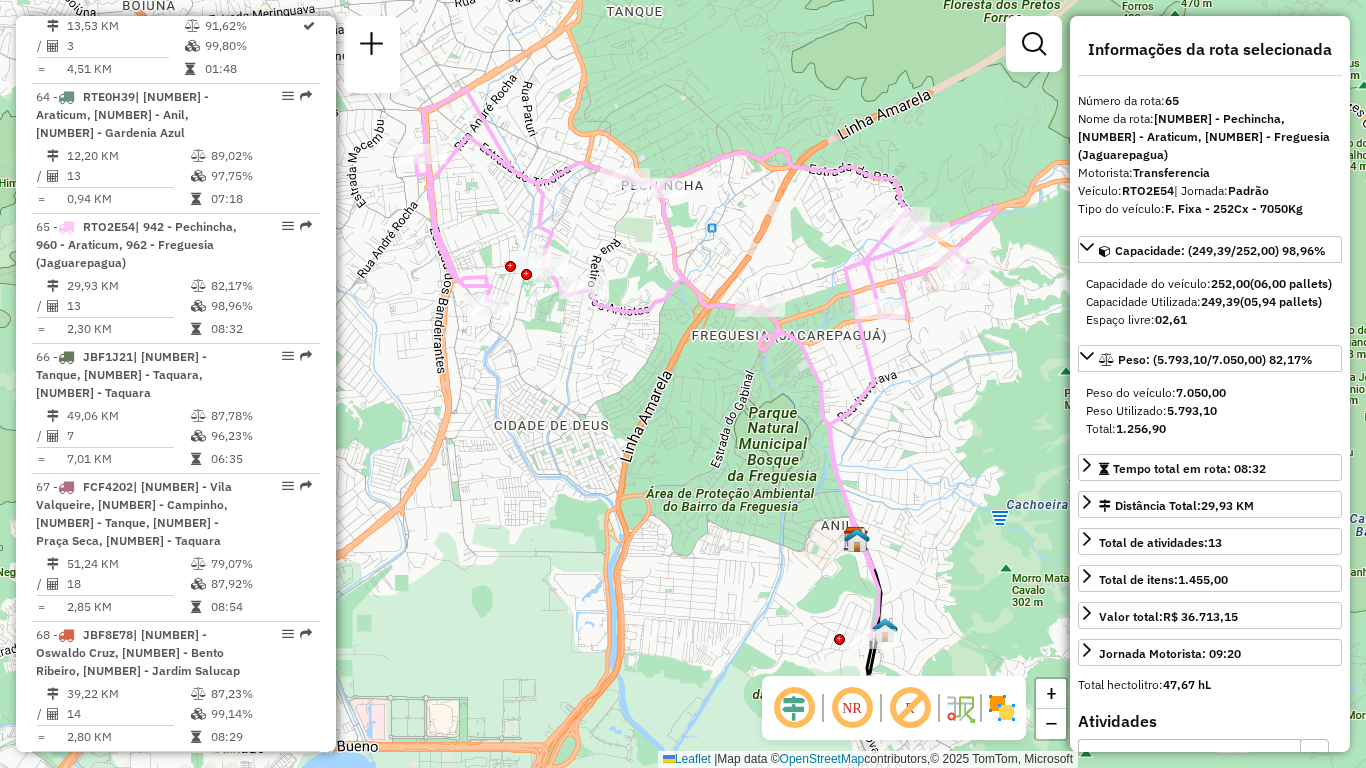 click 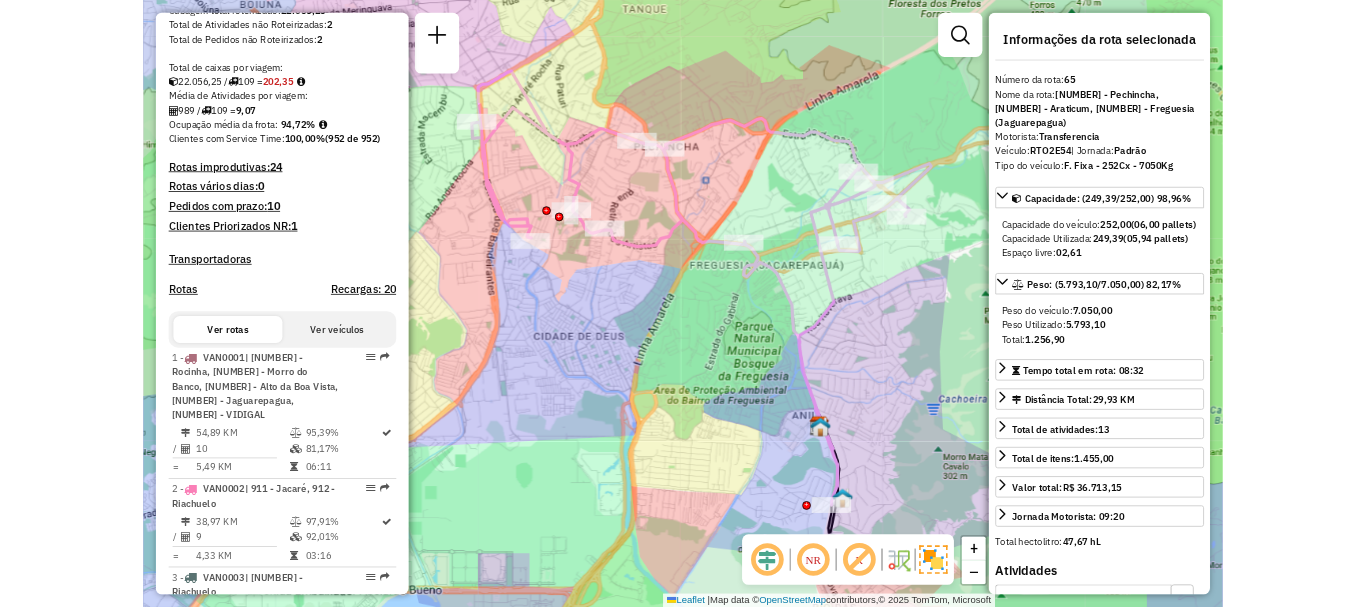 scroll, scrollTop: 0, scrollLeft: 0, axis: both 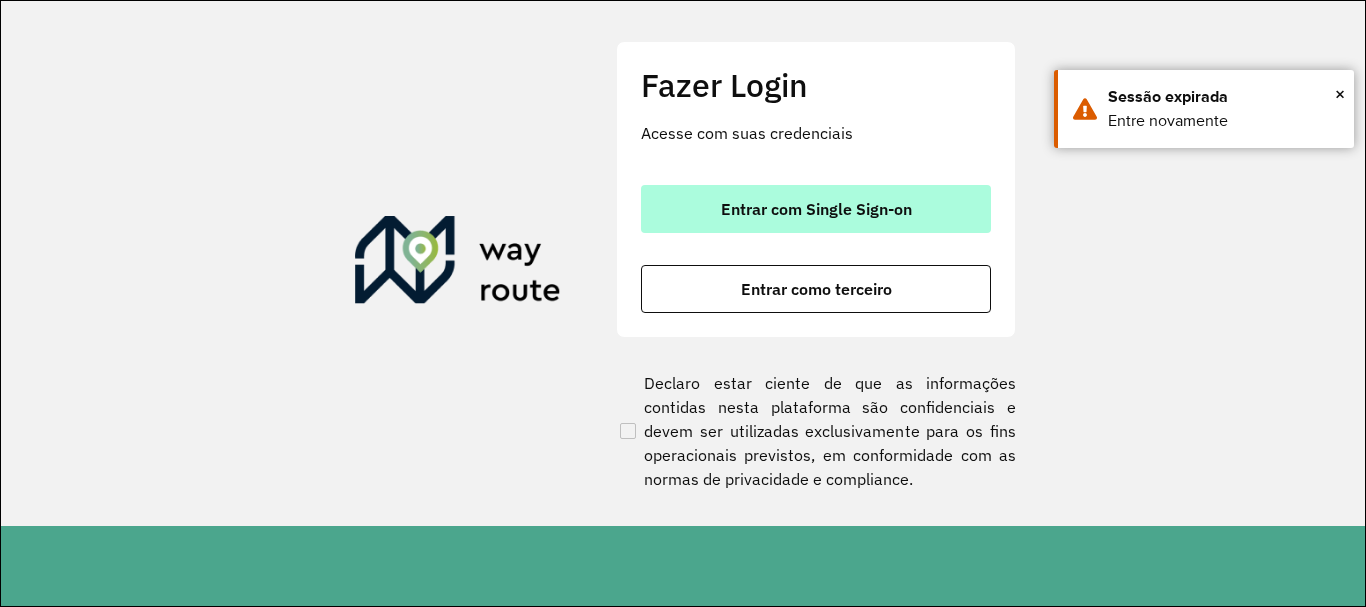 click on "Entrar com Single Sign-on" at bounding box center [816, 209] 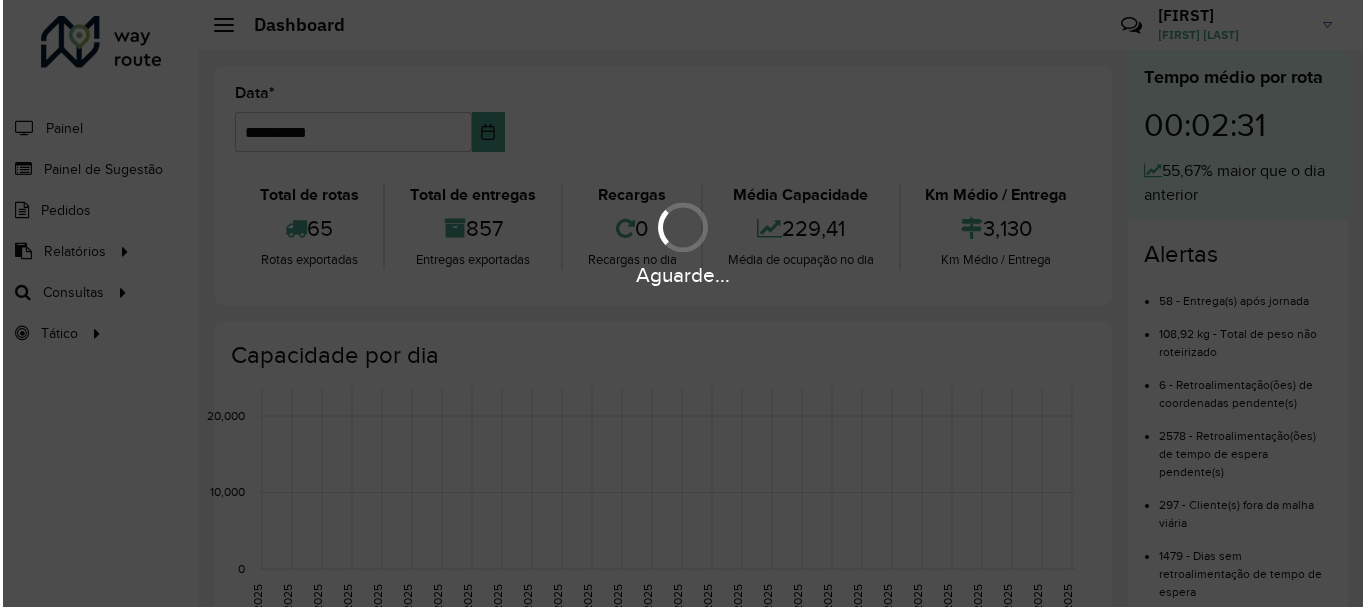 scroll, scrollTop: 0, scrollLeft: 0, axis: both 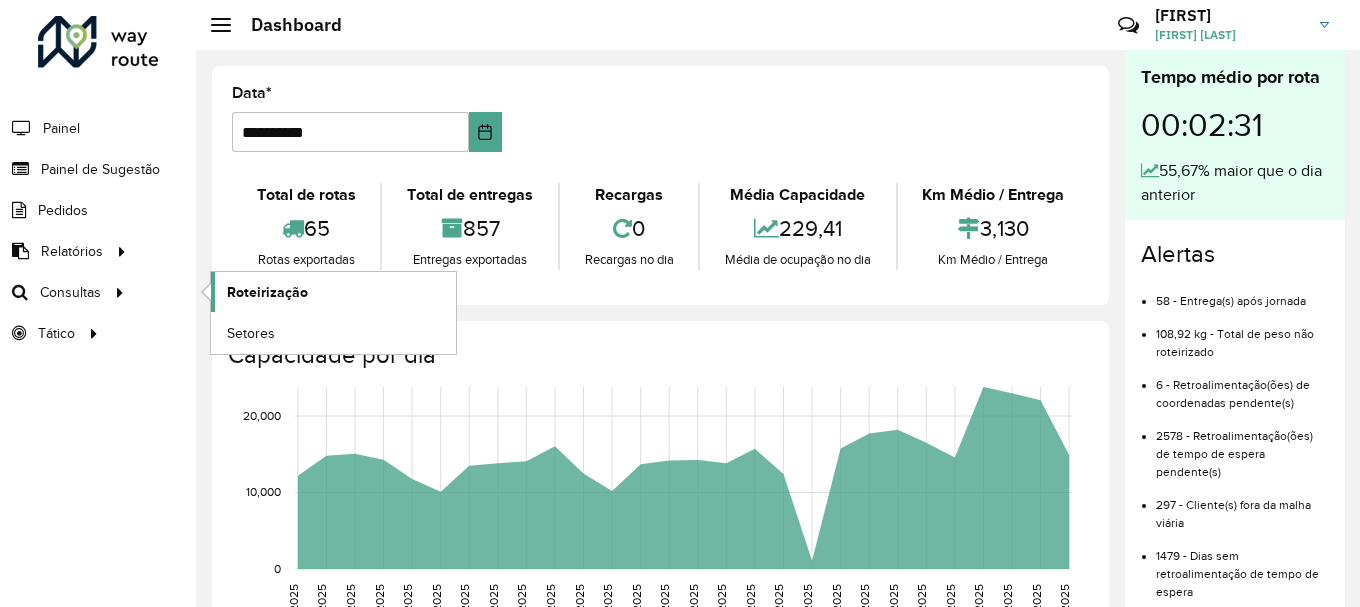 click on "Roteirização" 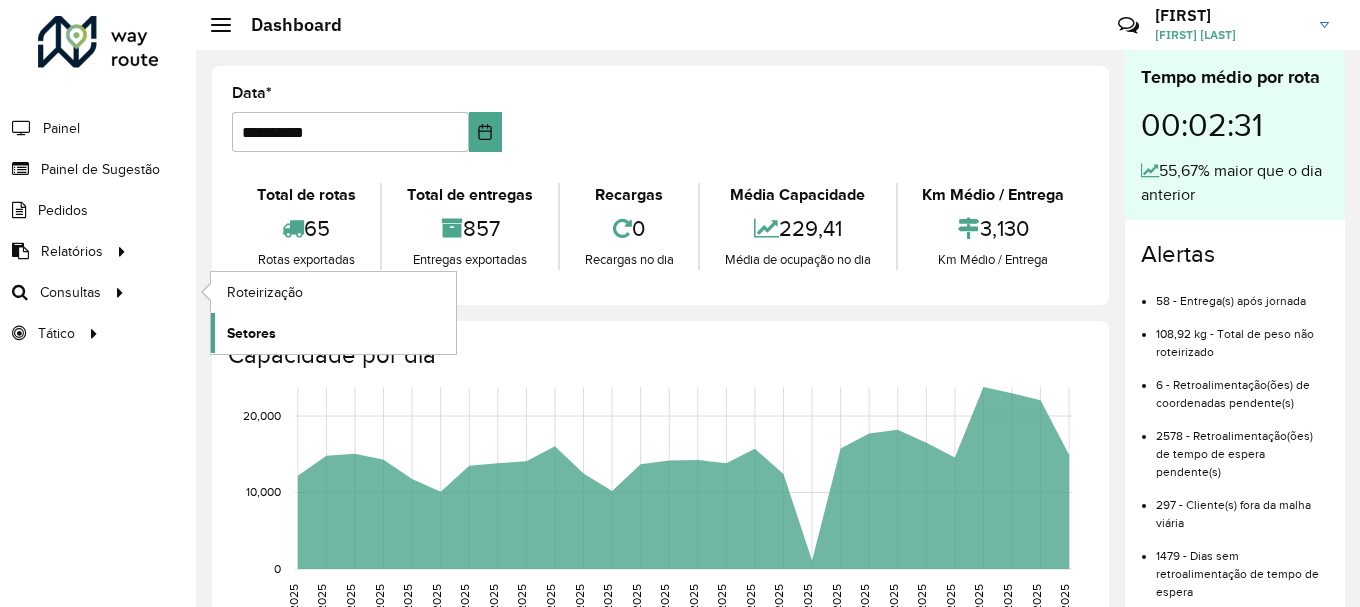 click on "Setores" 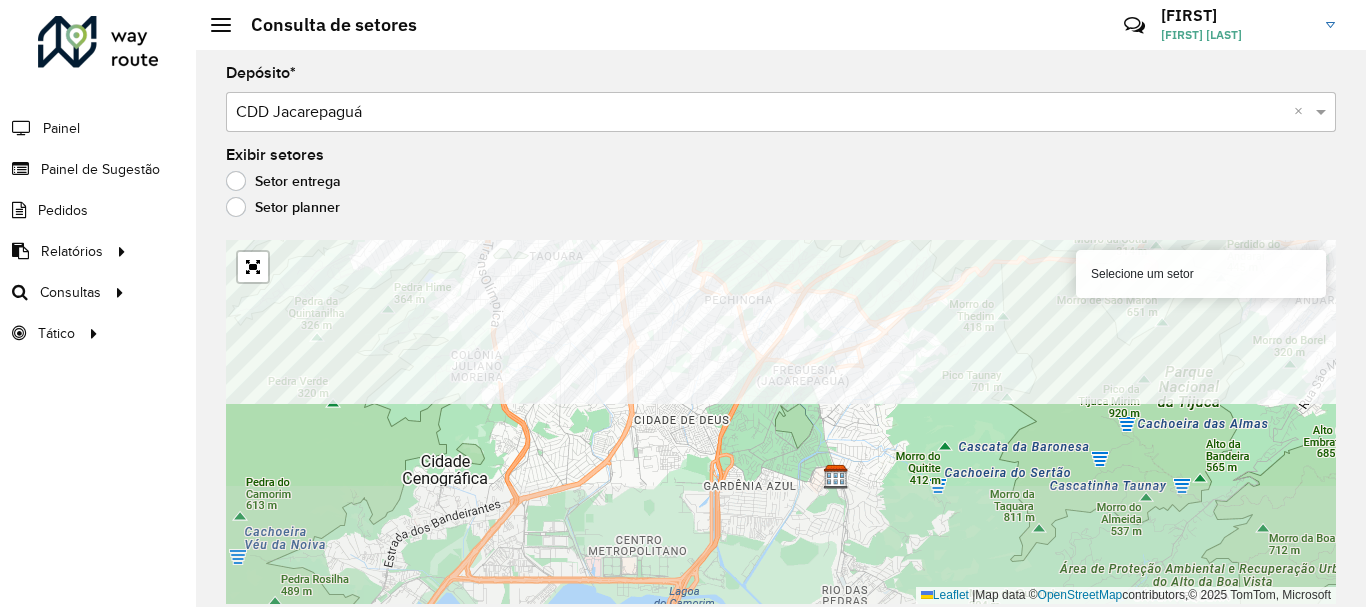 click on "Depósito  * Selecione um depósito × CDD Jacarepaguá ×  Exibir setores   Setor entrega   Setor planner  [NUMBER] - Tanque  Selecione um setor   Leaflet   |  Map data ©  OpenStreetMap  contributors,© 2025 TomTom, Microsoft" 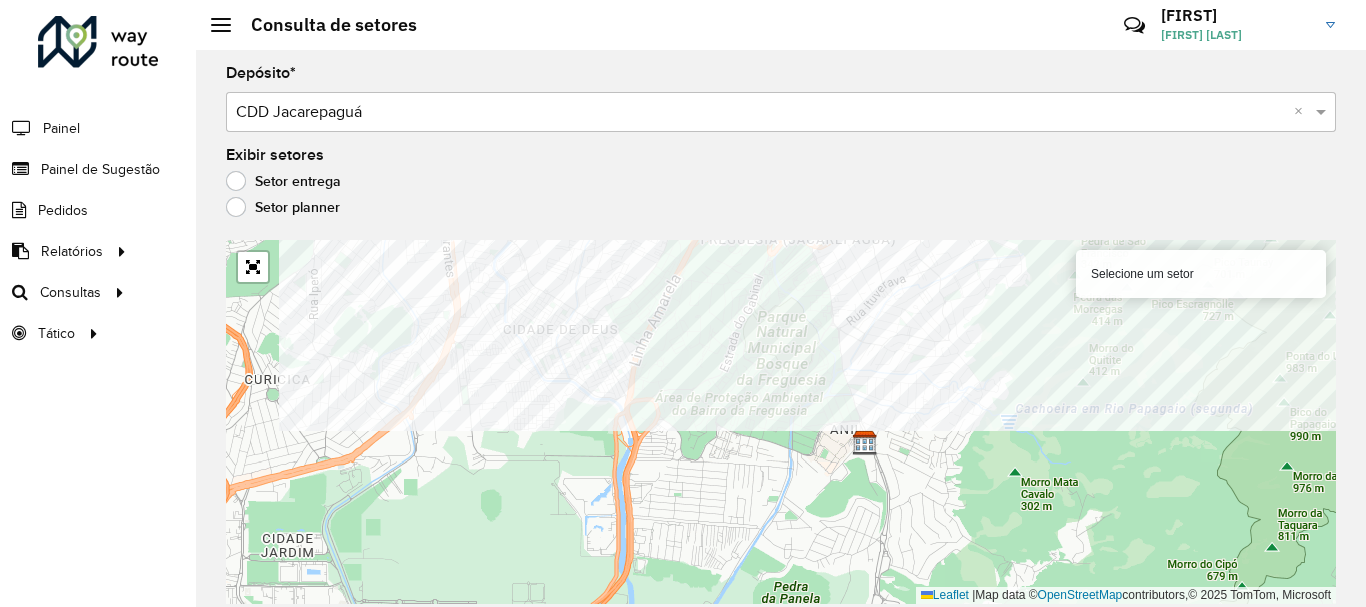 click on "Depósito  * Selecione um depósito × CDD Jacarepaguá ×  Exibir setores   Setor entrega   Setor planner  962 - Freguesia (Jaguarepagua)  Selecione um setor   Leaflet   |  Map data ©  OpenStreetMap  contributors,© 2025 TomTom, Microsoft" 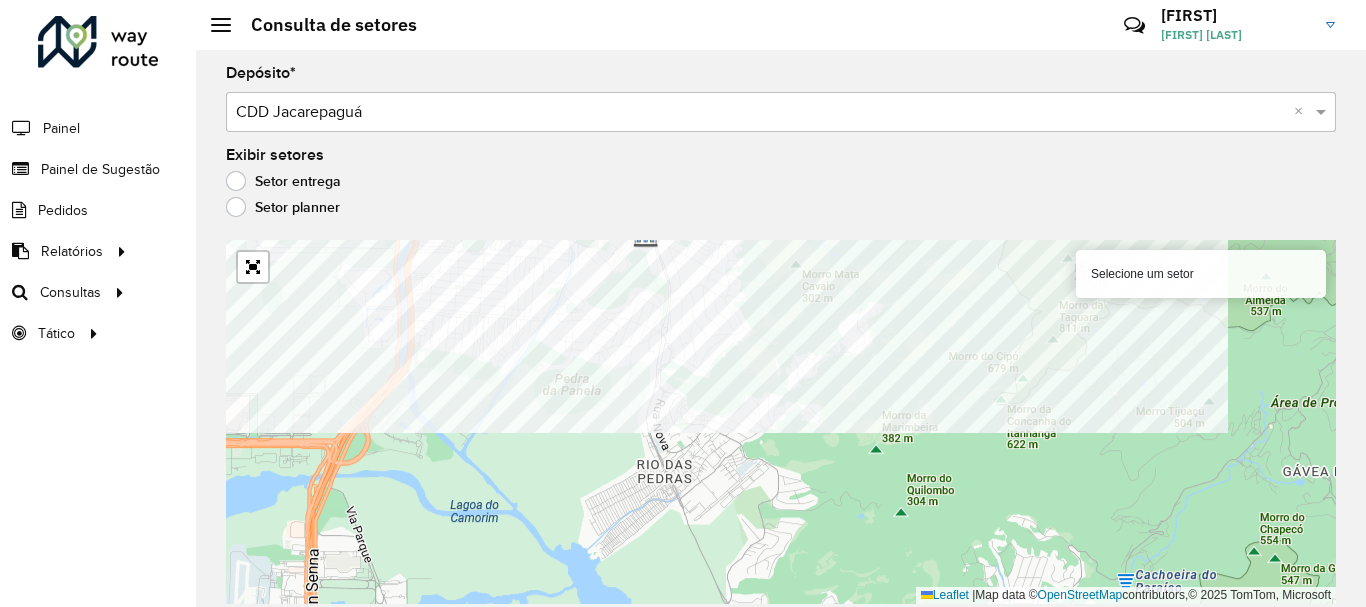 click on "Depósito  * Selecione um depósito × CDD Jacarepaguá ×  Exibir setores   Setor entrega   Setor planner  960 - Araticum  Selecione um setor   Leaflet   |  Map data ©  OpenStreetMap  contributors,© 2025 TomTom, Microsoft" 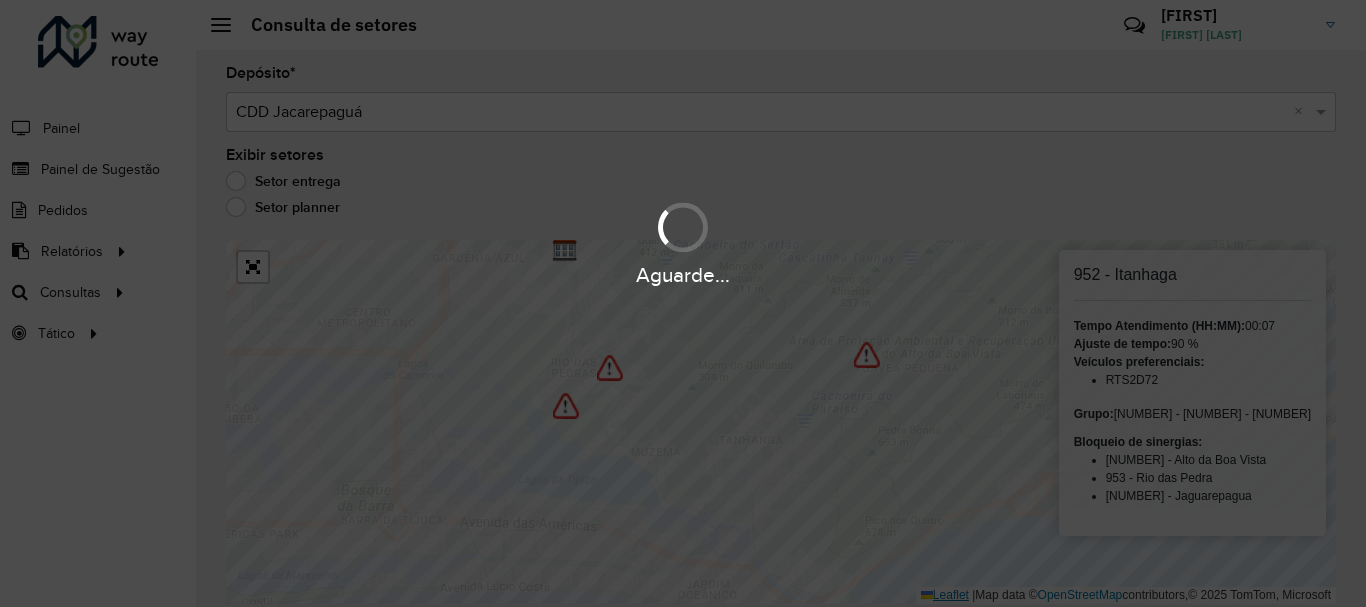 drag, startPoint x: 751, startPoint y: 391, endPoint x: 923, endPoint y: 590, distance: 263.03043 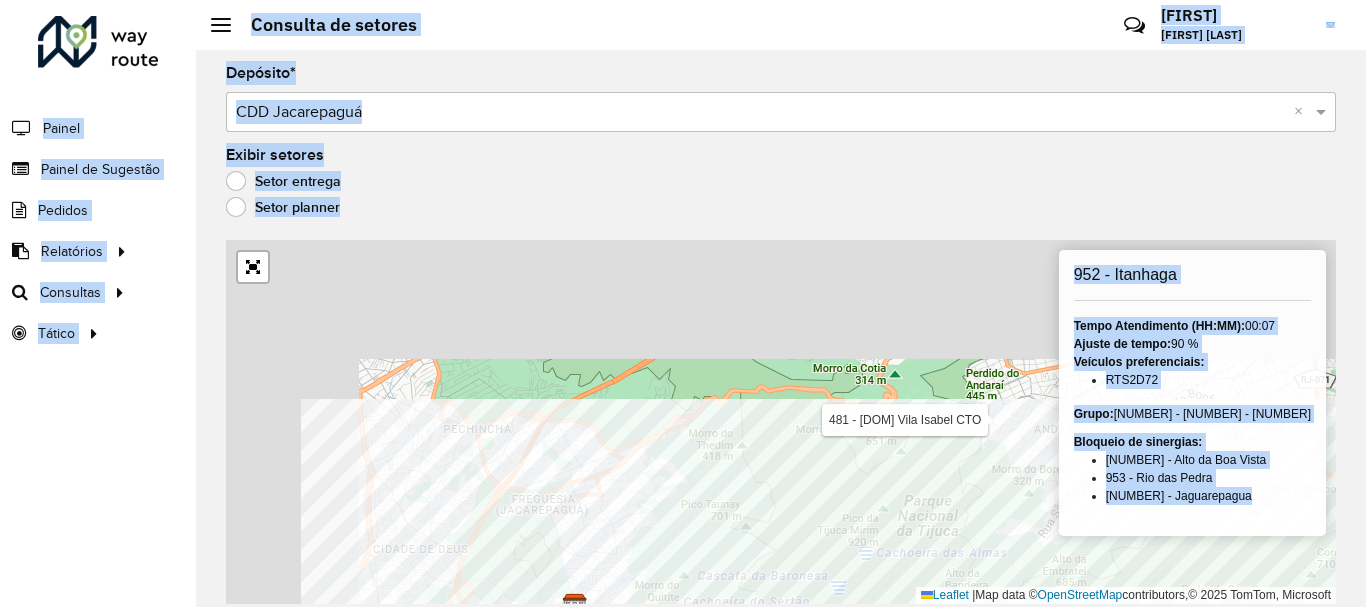 click on "481 - [DOM] Vila Isabel CTO 952 - Itanhaga Tempo Atendimento (HH:MM):  00:07  Ajuste de tempo:  90 %  Veículos preferenciais:  RTS2D72  Grupo:  950 - 951 - 952  Bloqueio de sinergias: 951 - Alto da Boa Vista 953 - Rio das Pedra 954 - Jaguarepagua  Leaflet   |  Map data ©  OpenStreetMap  contributors,© 2025 TomTom, Microsoft" at bounding box center [781, 422] 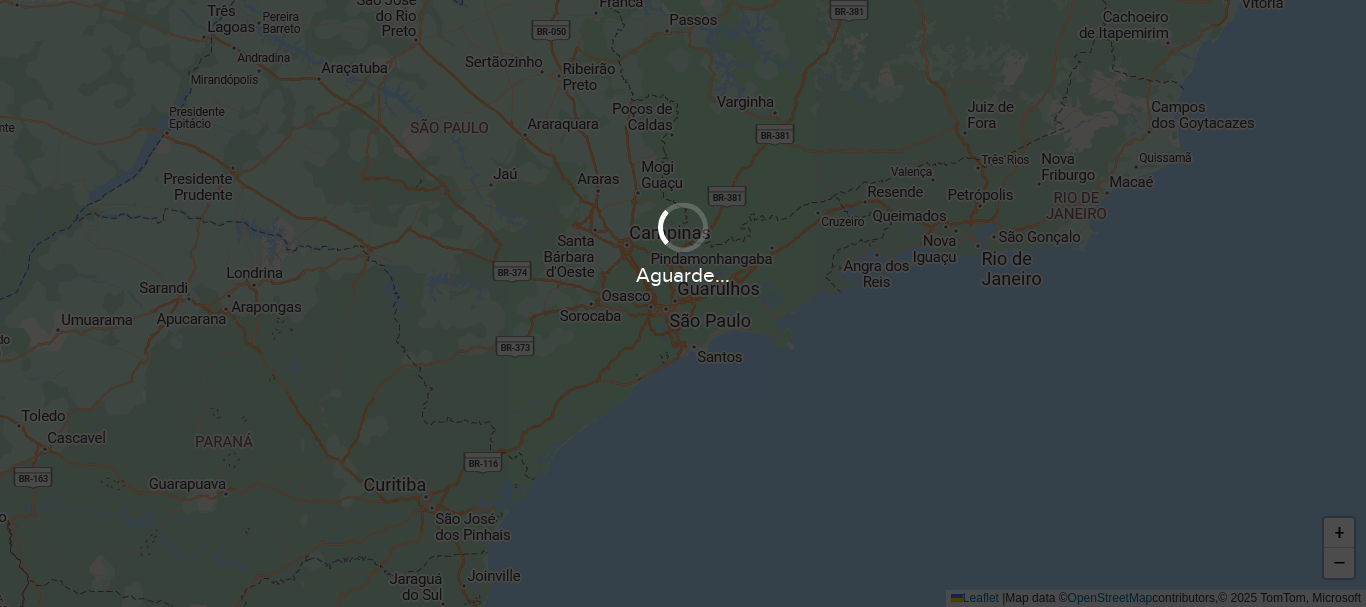 scroll, scrollTop: 0, scrollLeft: 0, axis: both 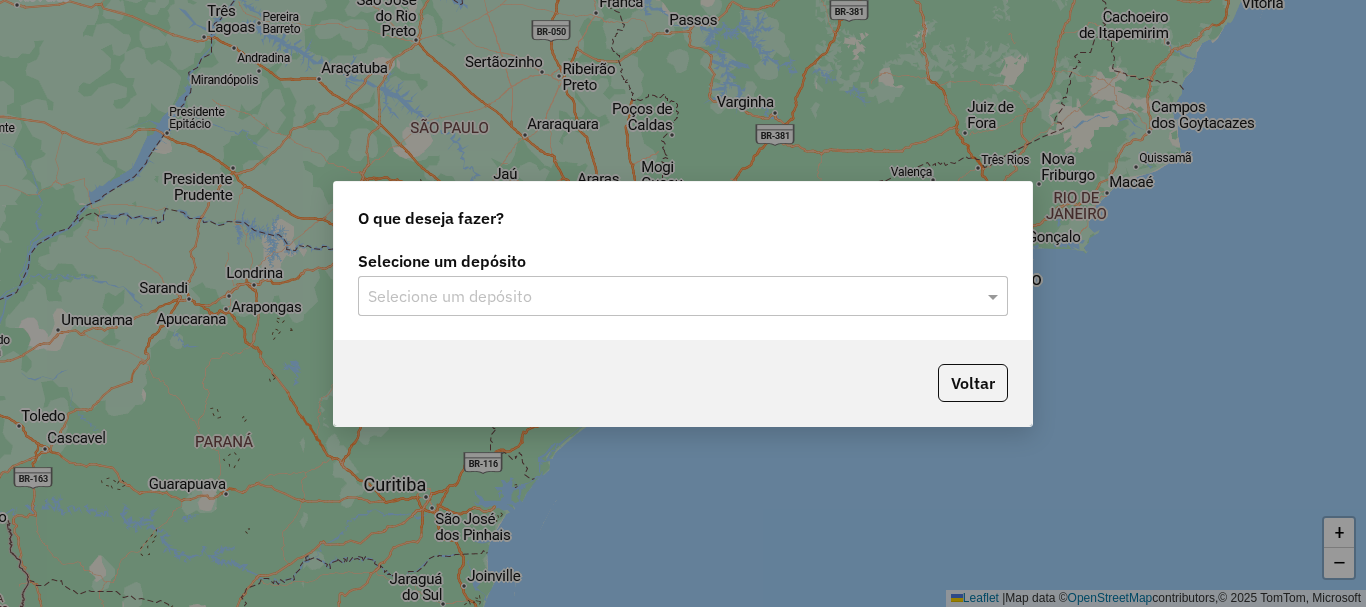 click 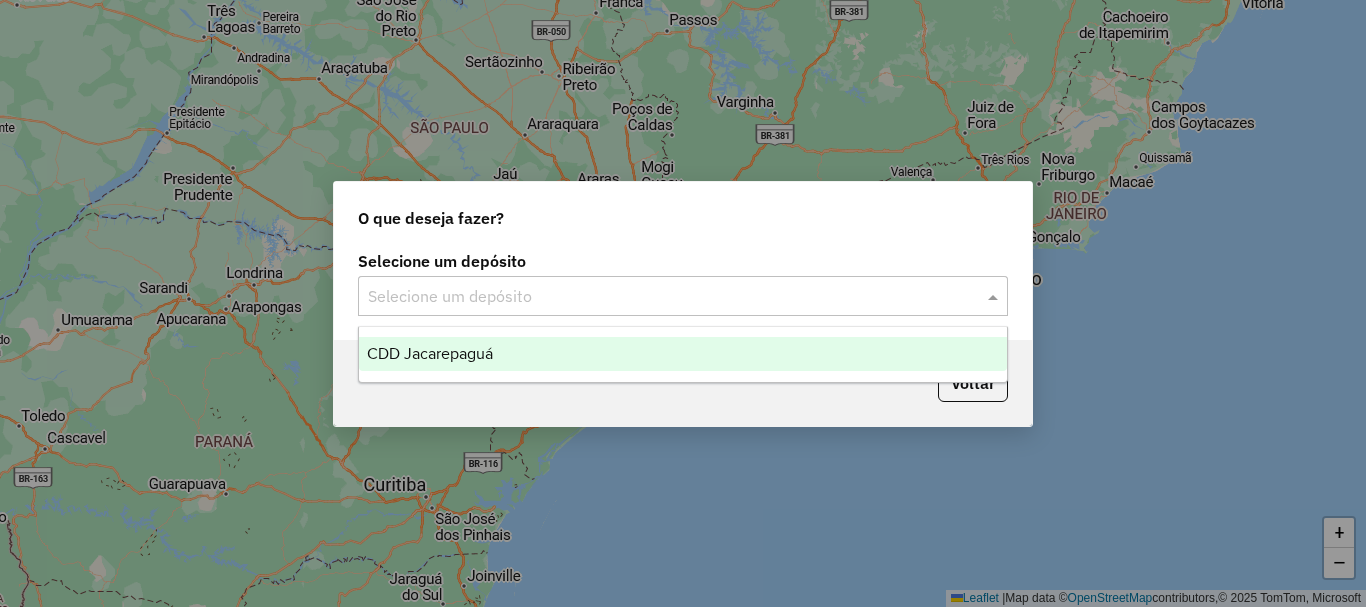 click on "CDD Jacarepaguá" at bounding box center [683, 354] 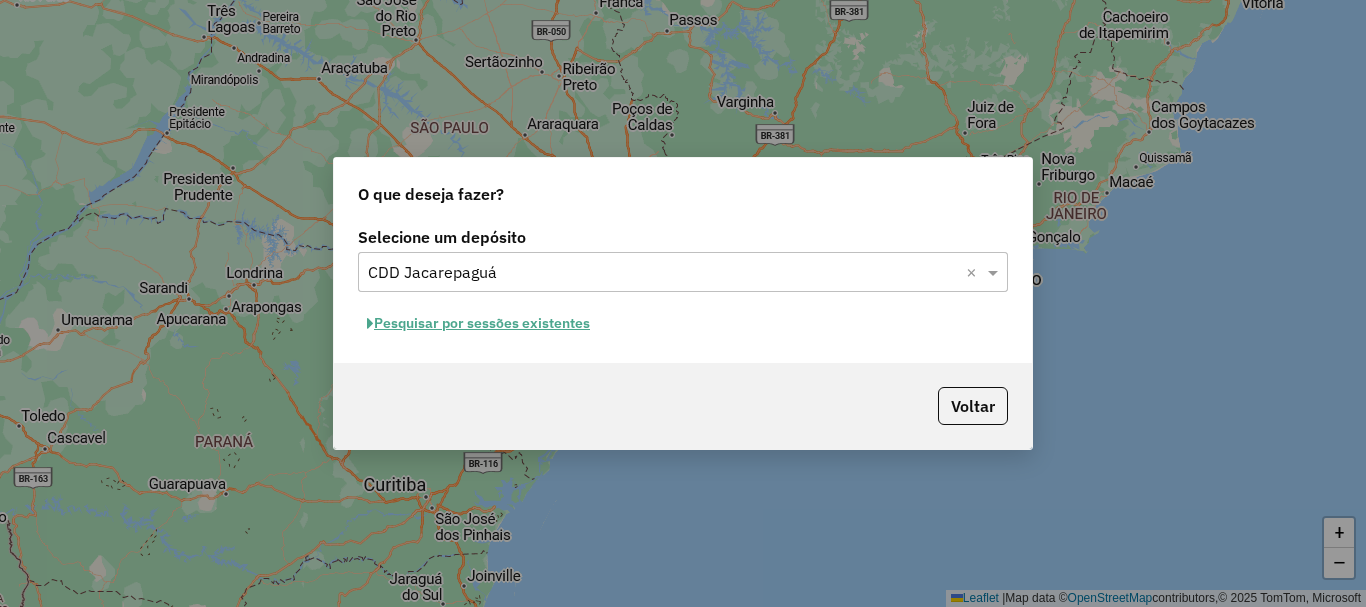 click on "Pesquisar por sessões existentes" 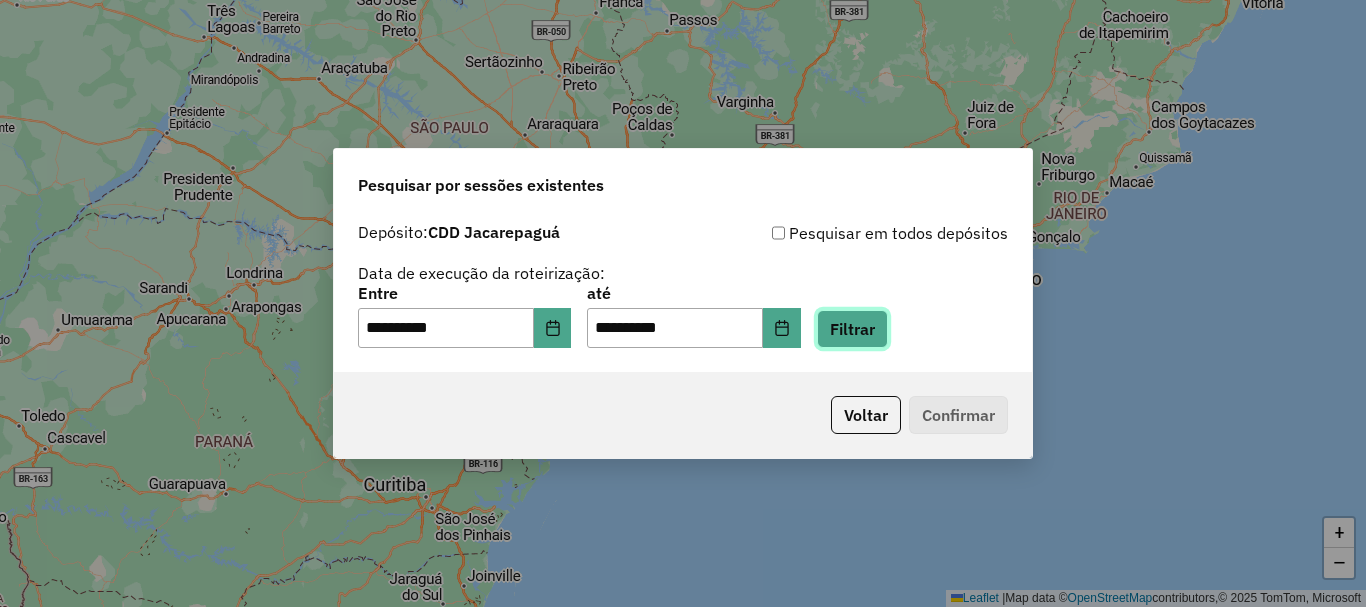 click on "Filtrar" 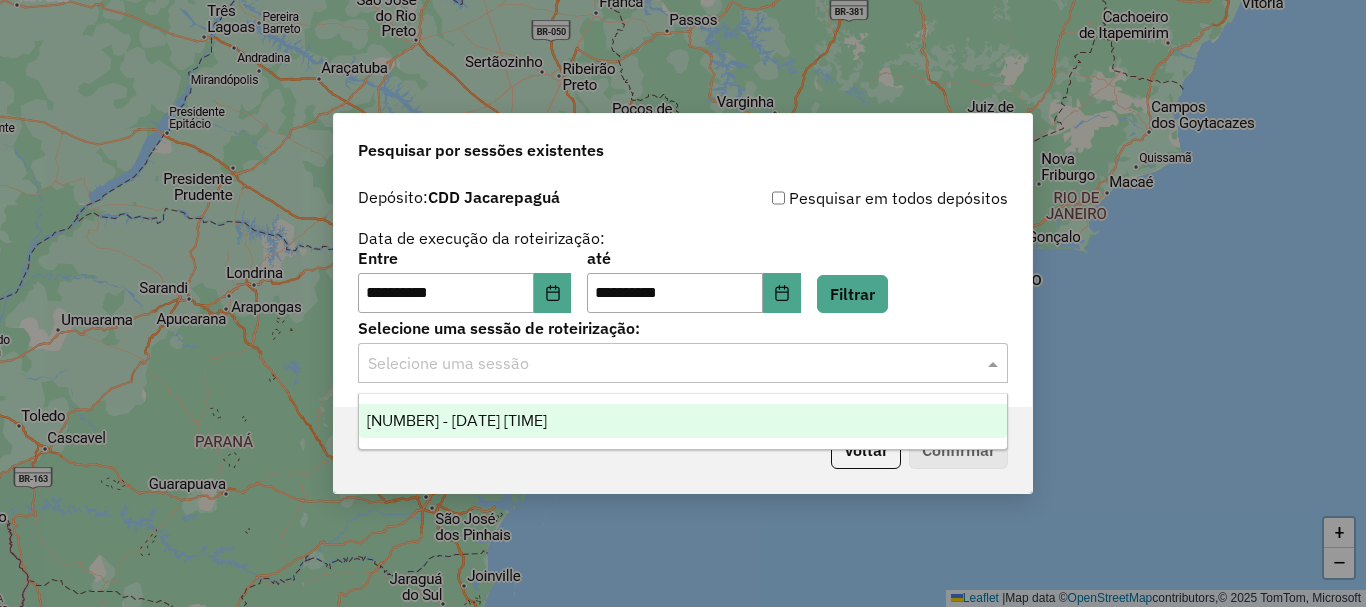 click 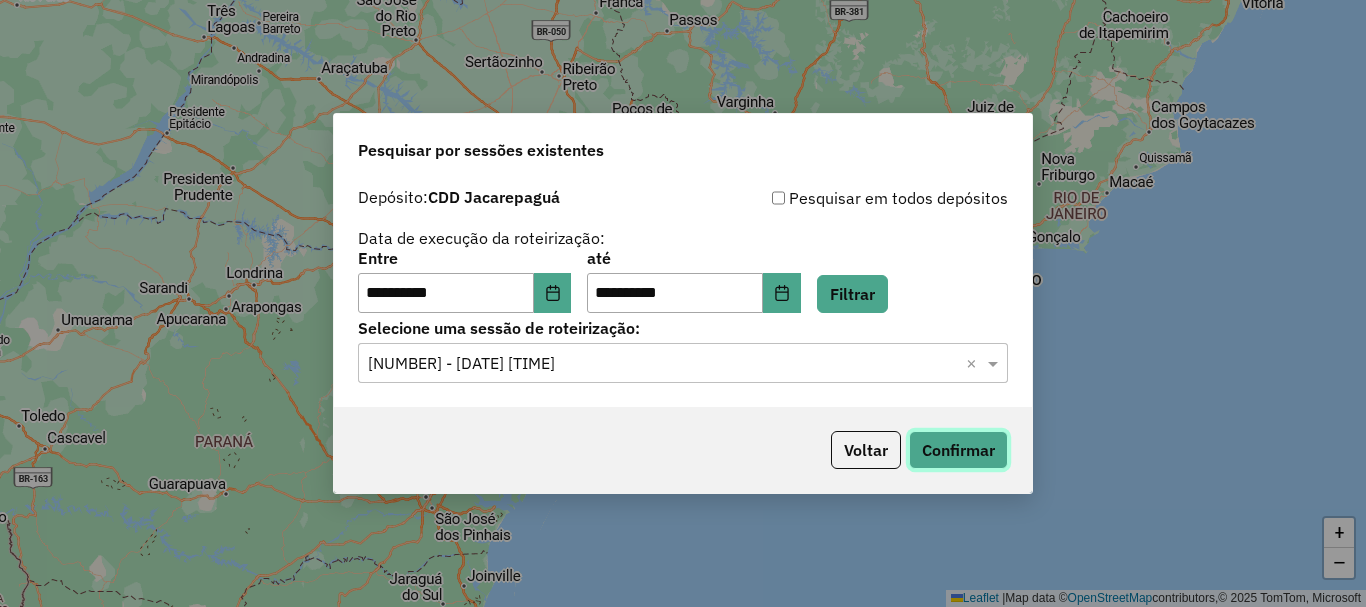 click on "Confirmar" 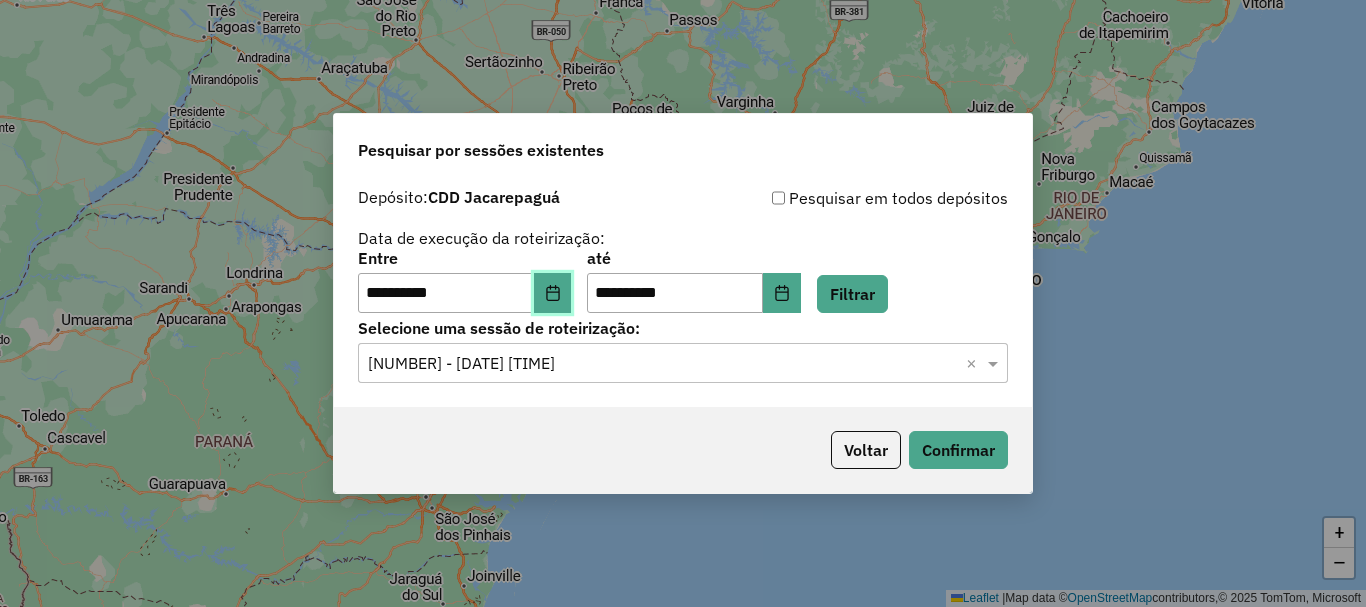 click at bounding box center [553, 293] 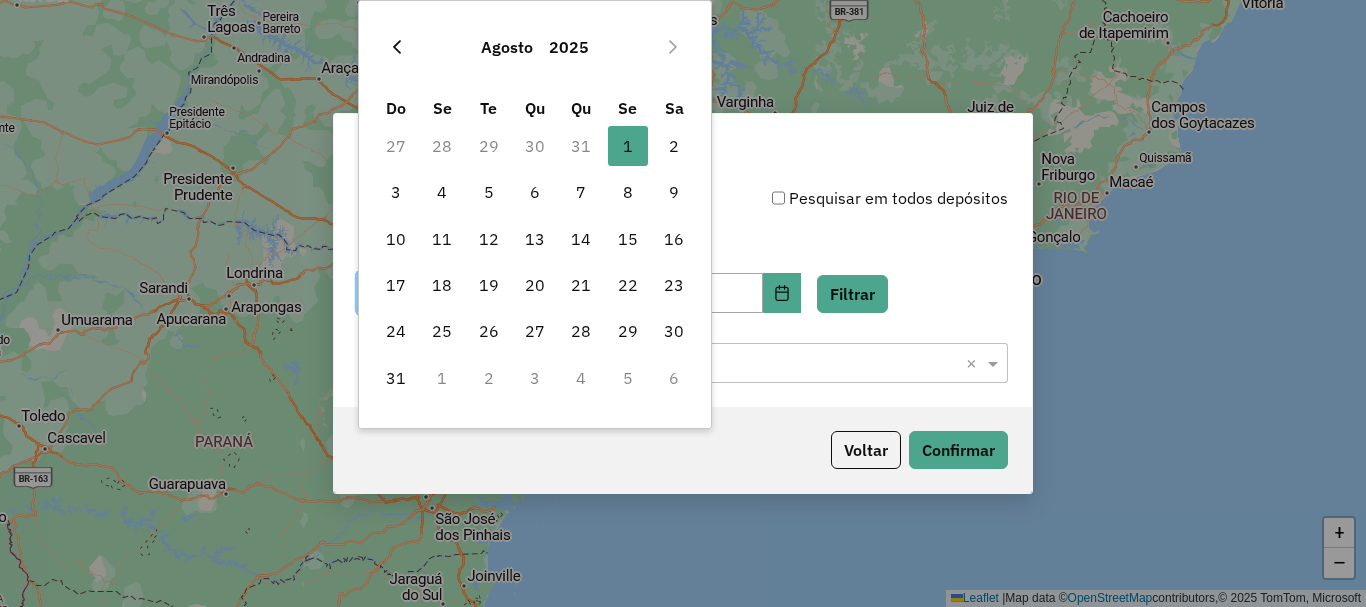 click 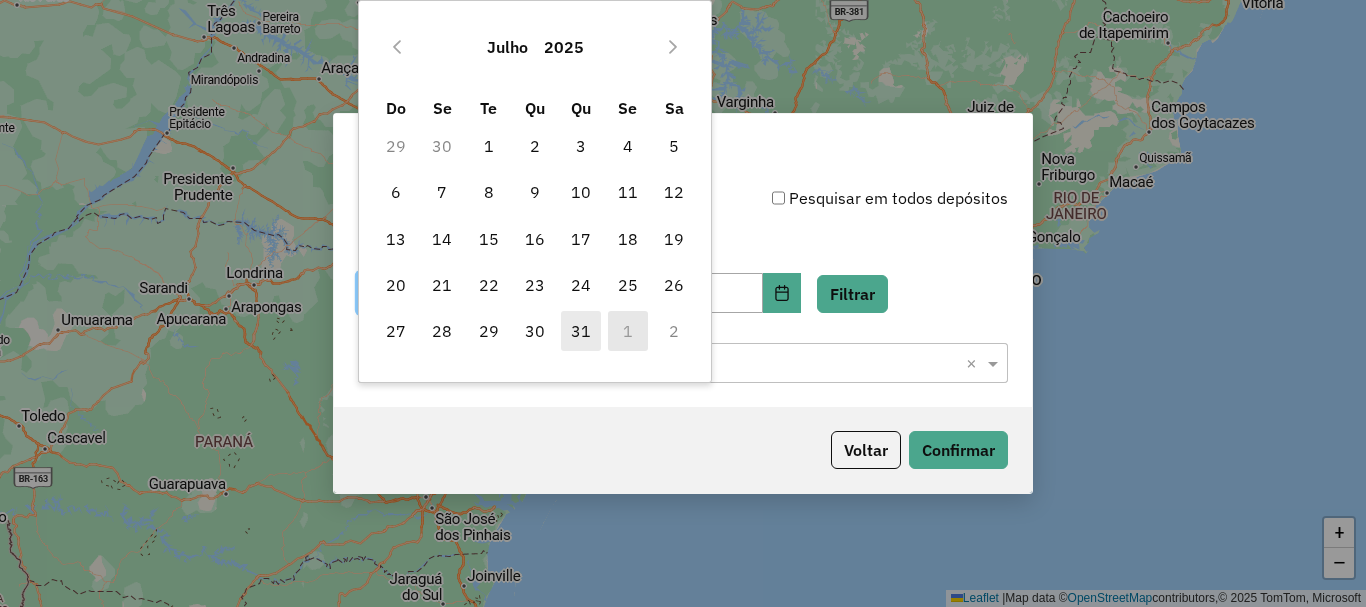 click on "31" at bounding box center (581, 331) 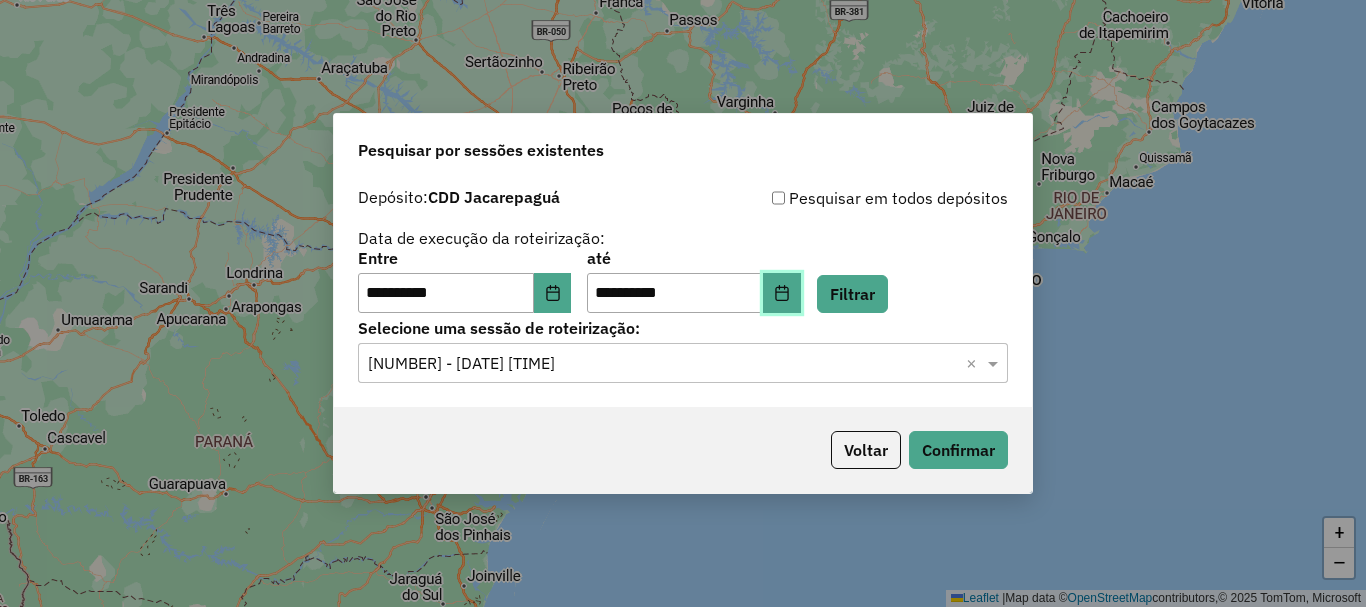 click 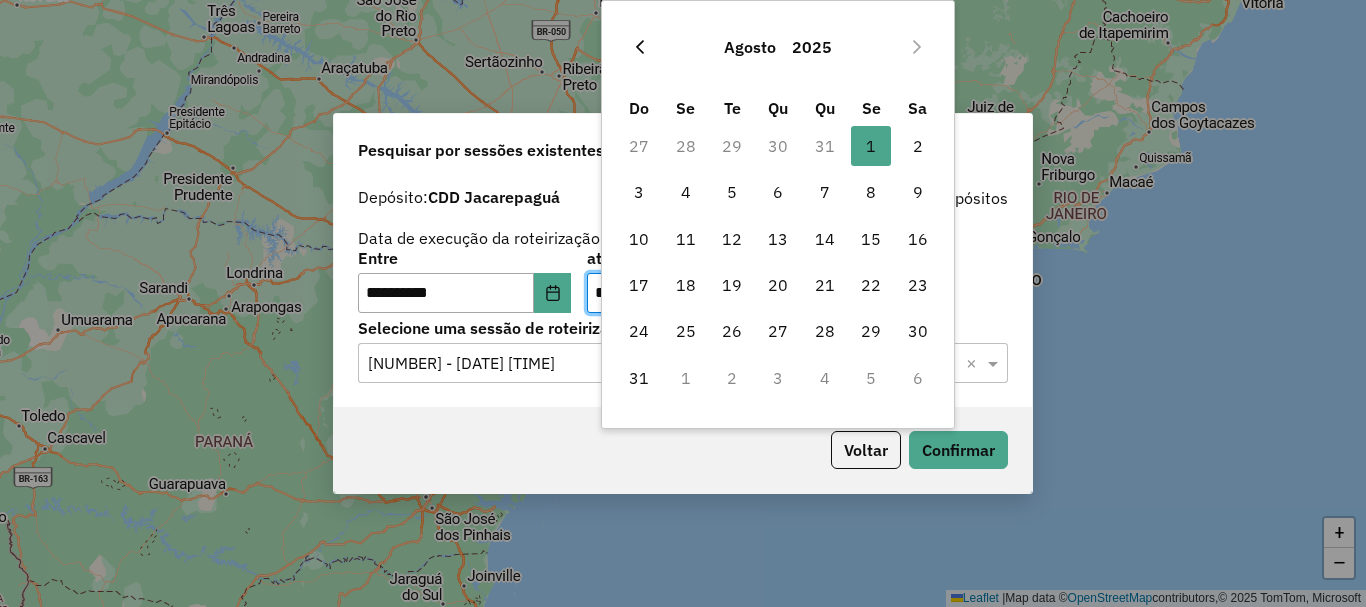 click 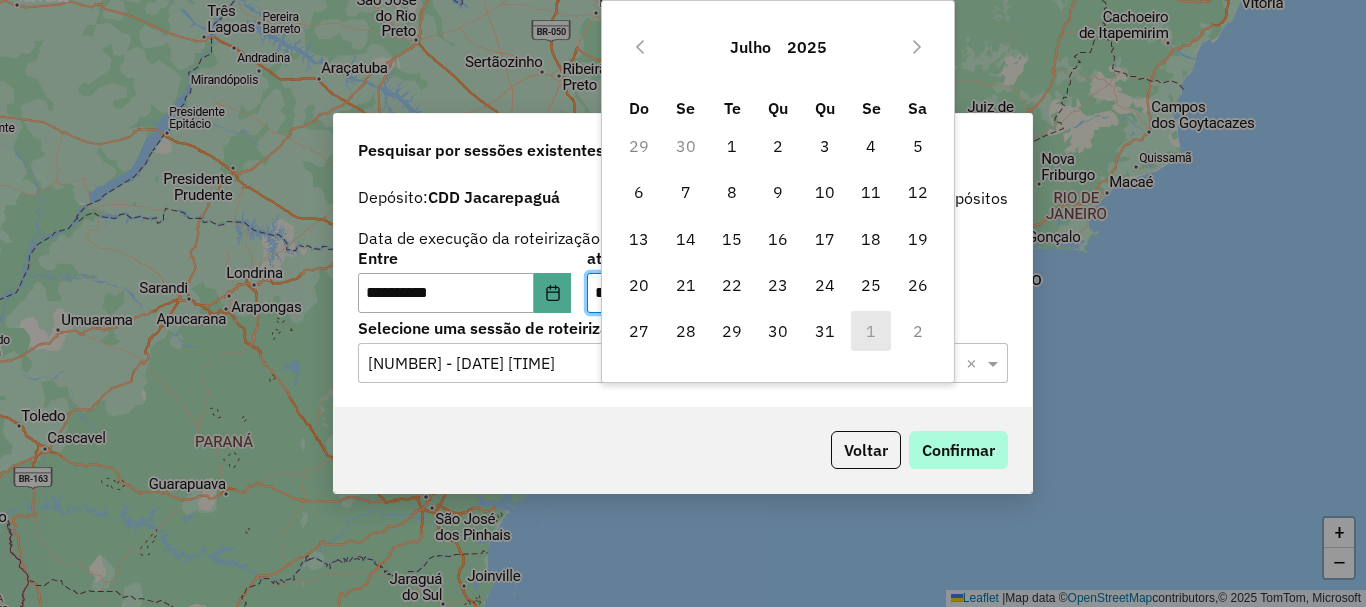 click on "31" at bounding box center (825, 331) 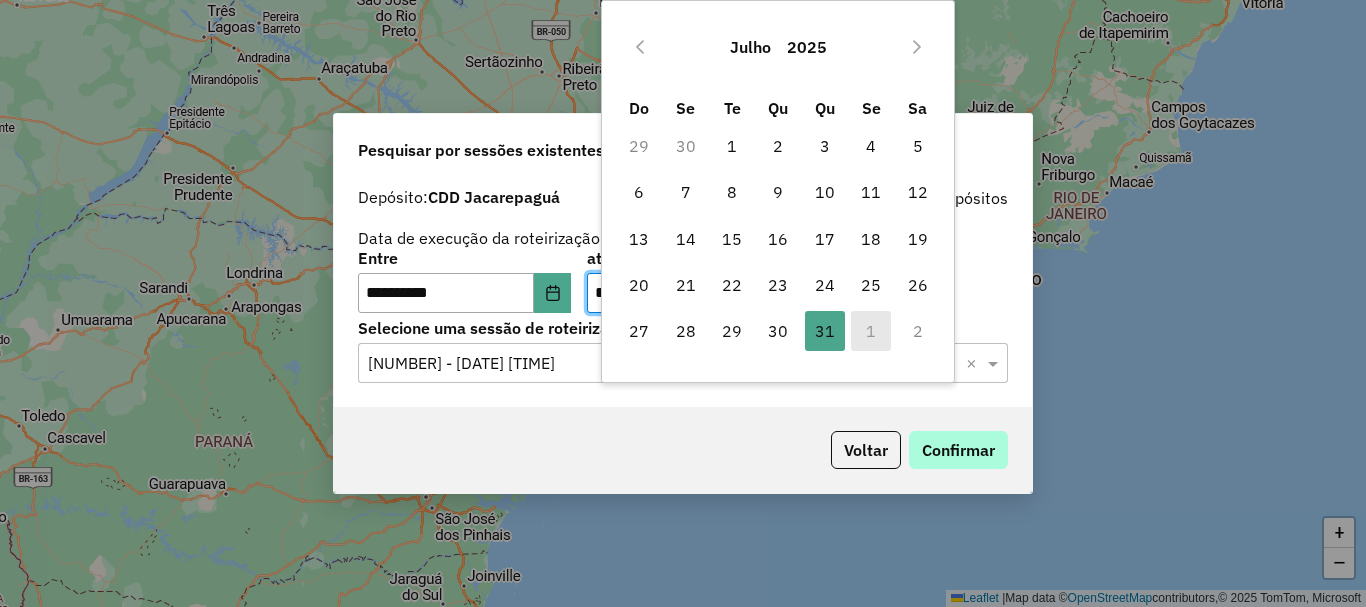 type on "**********" 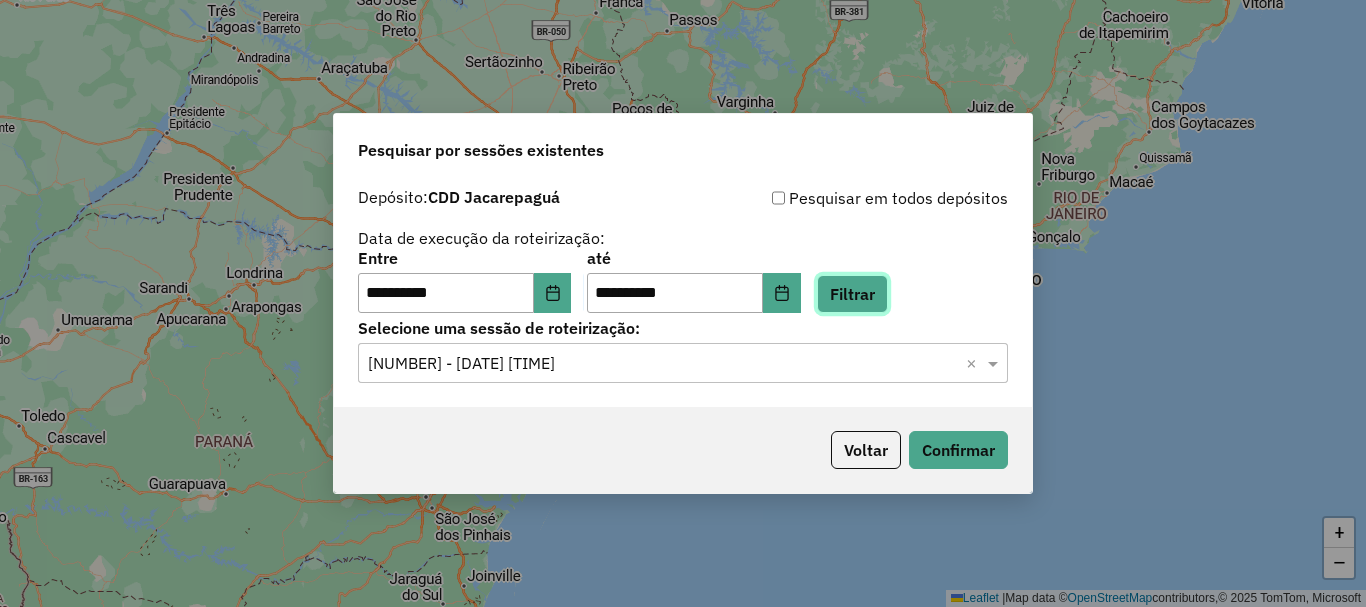 click on "Filtrar" 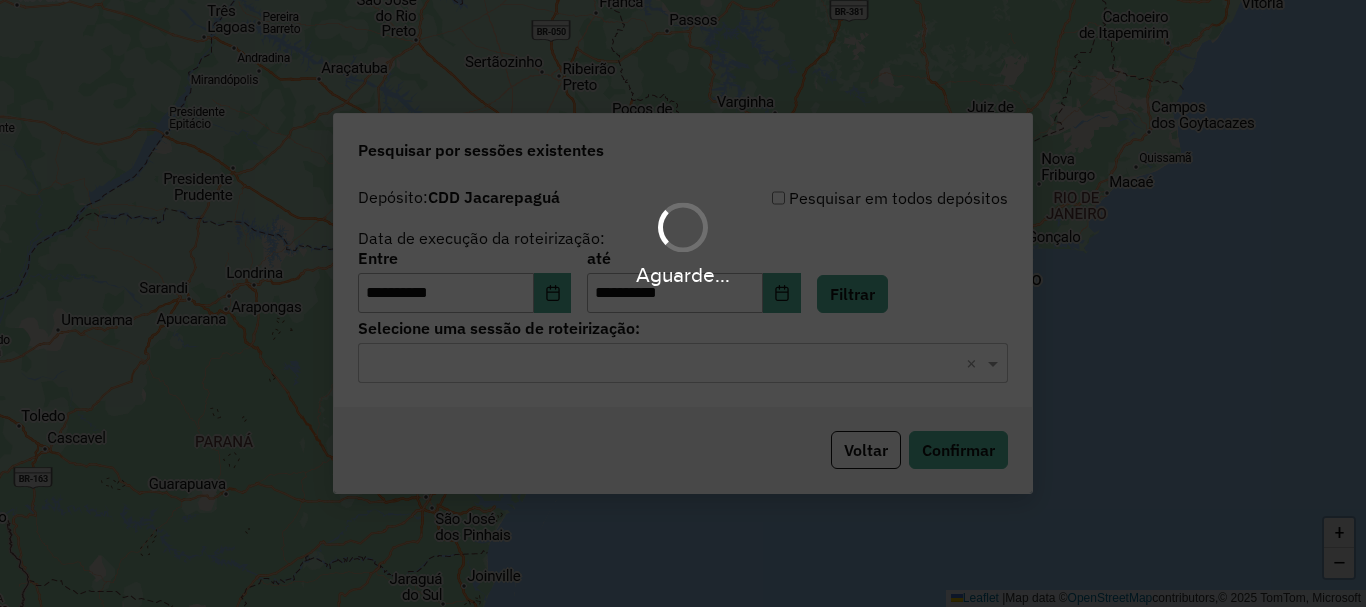 click on "**********" at bounding box center [683, 303] 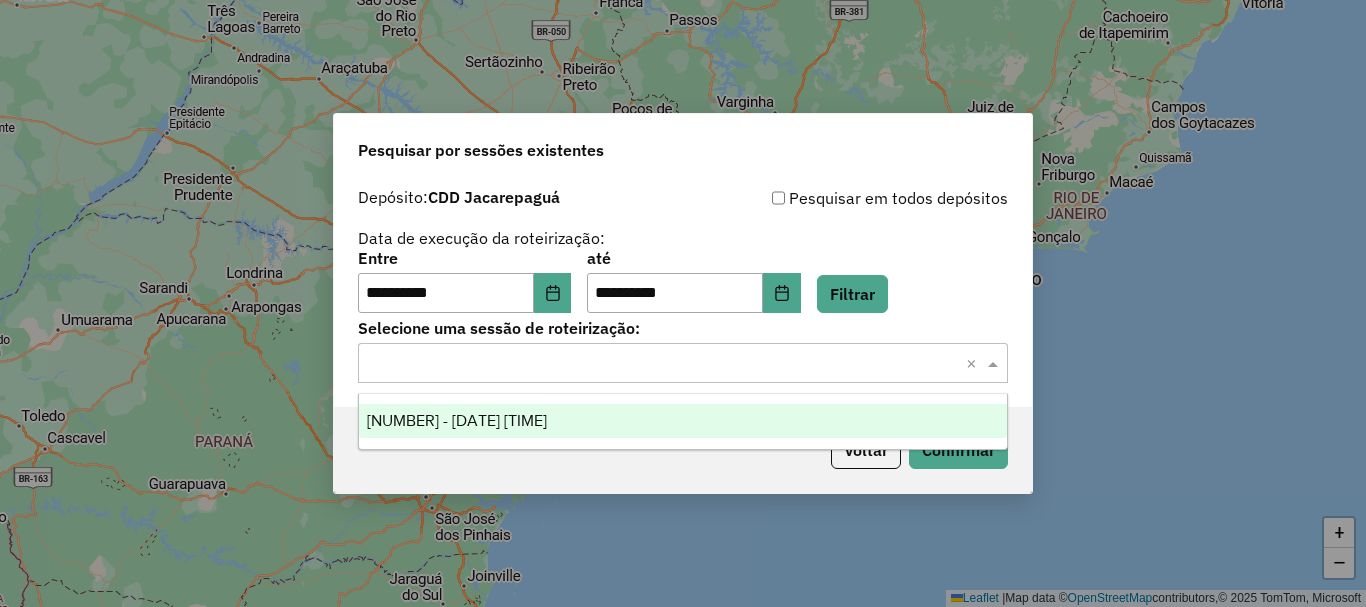 click 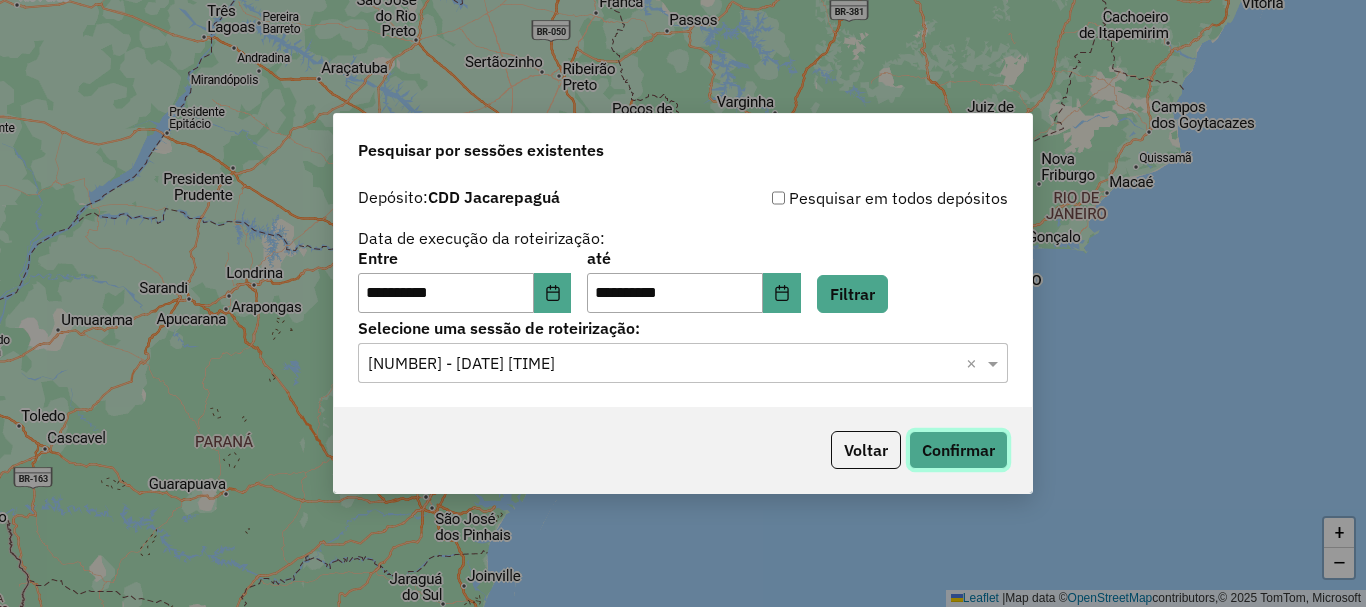click on "Confirmar" 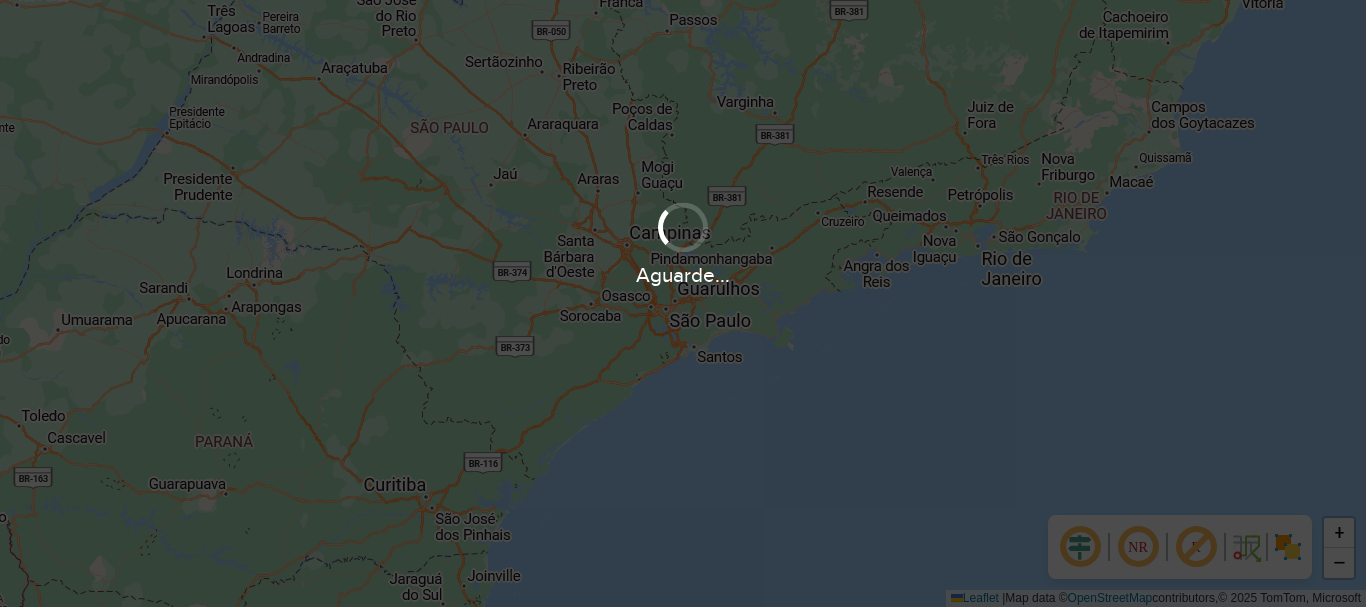 scroll, scrollTop: 0, scrollLeft: 0, axis: both 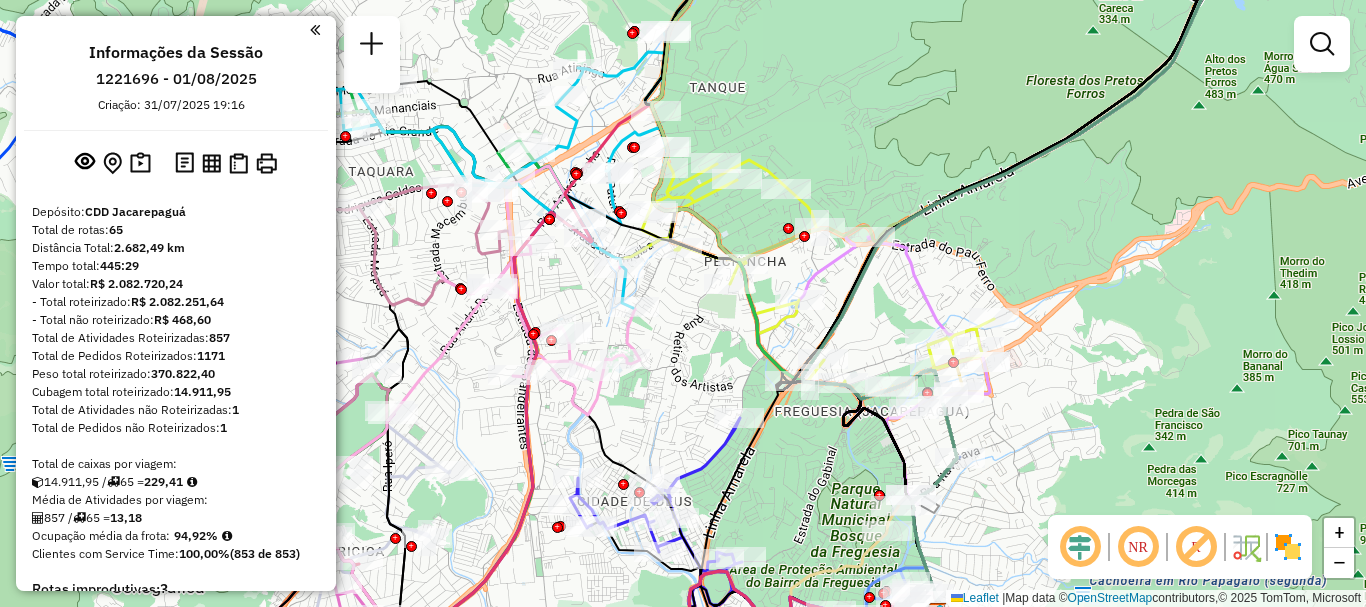 drag, startPoint x: 840, startPoint y: 275, endPoint x: 924, endPoint y: 338, distance: 105 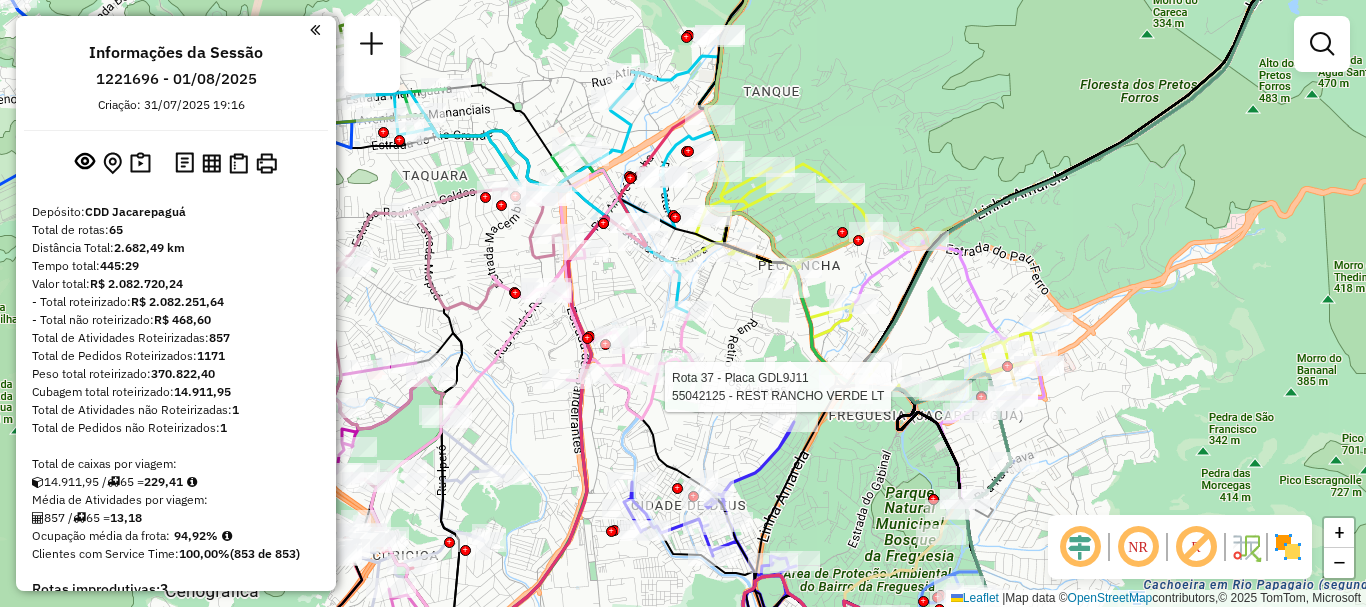 select on "**********" 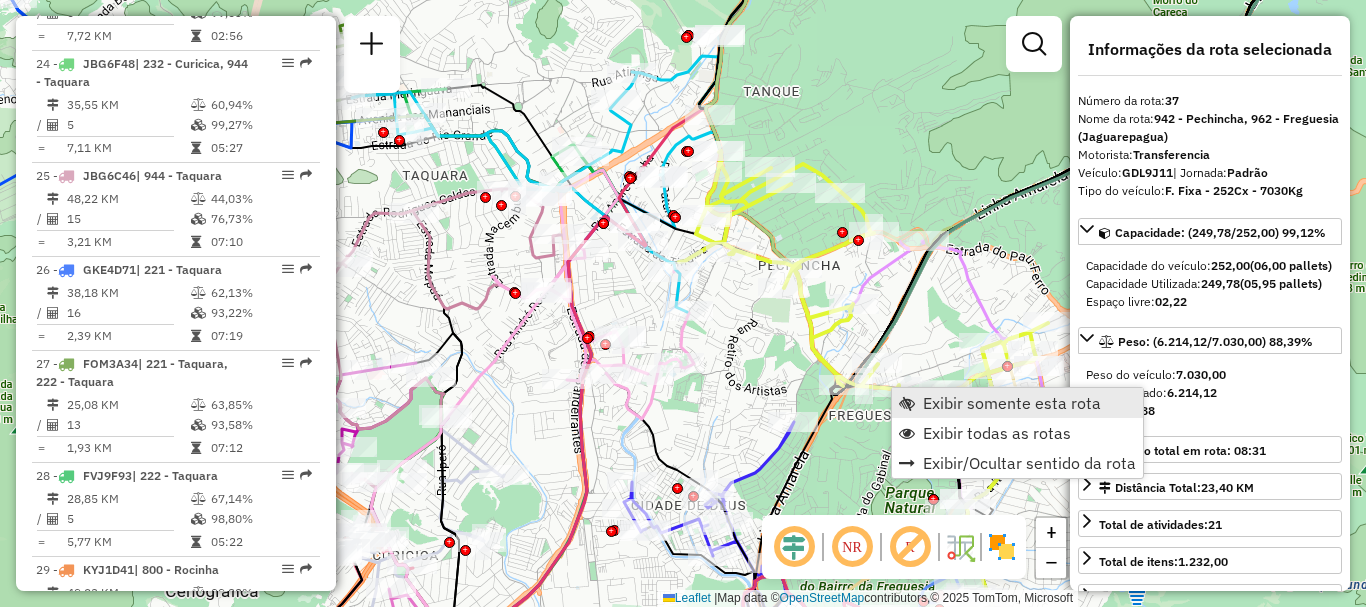 scroll, scrollTop: 4971, scrollLeft: 0, axis: vertical 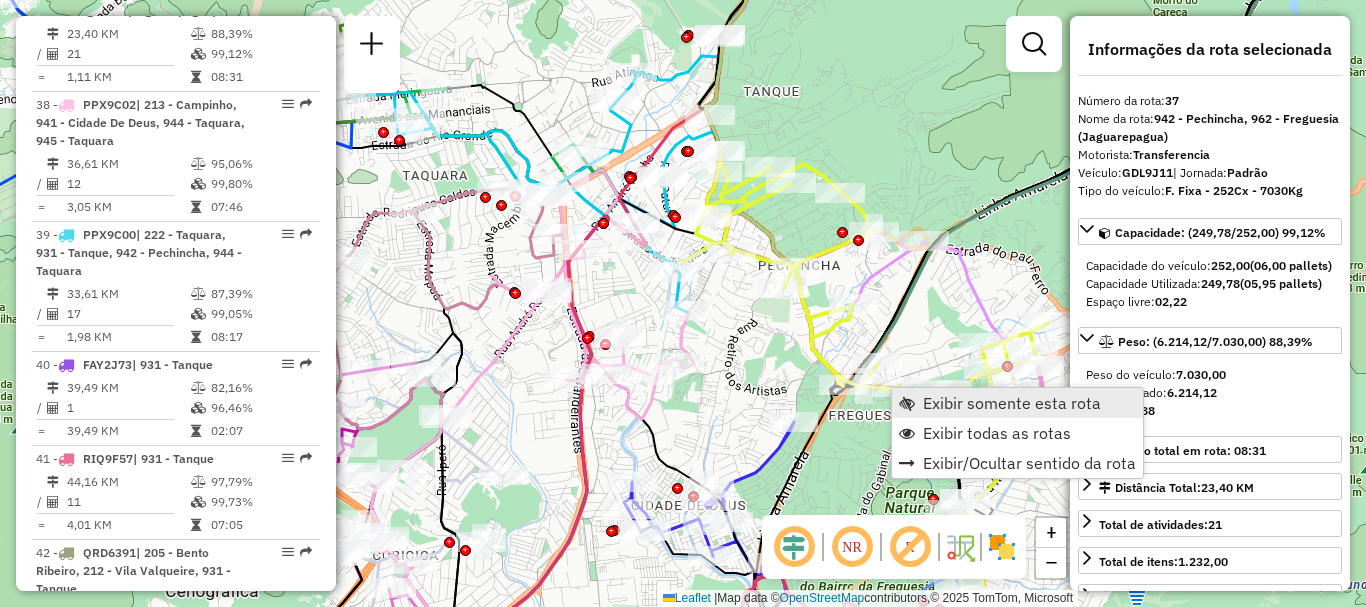click on "Exibir somente esta rota" at bounding box center (1017, 403) 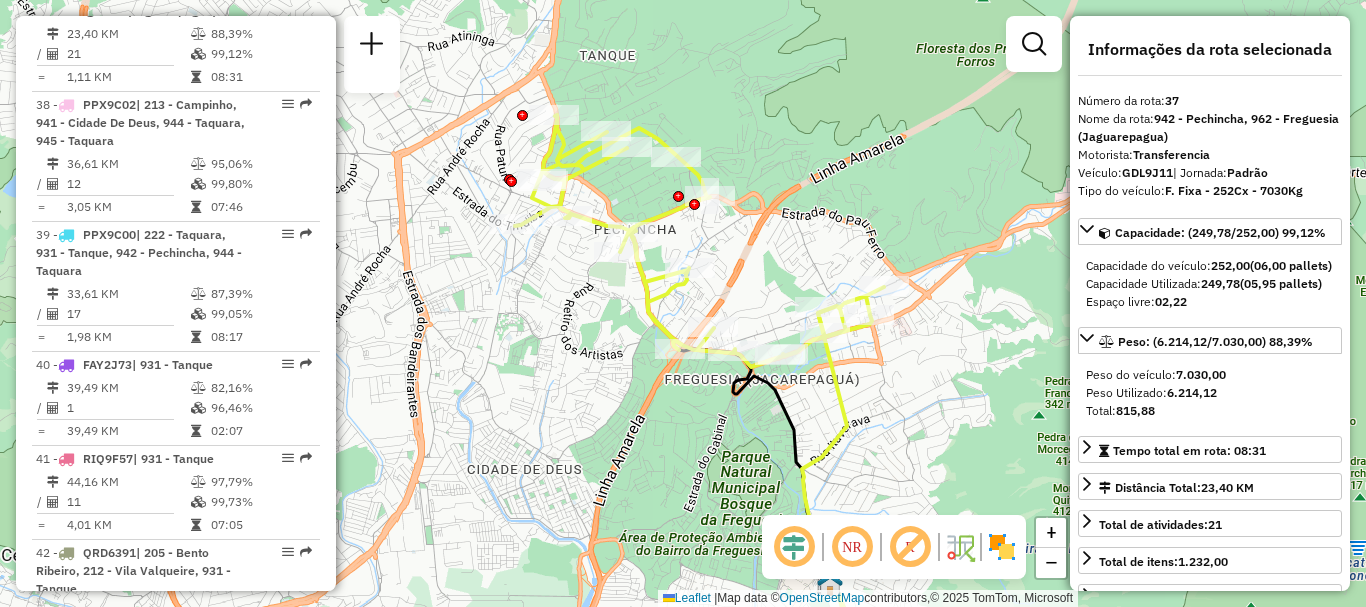 drag, startPoint x: 931, startPoint y: 297, endPoint x: 947, endPoint y: 377, distance: 81.58431 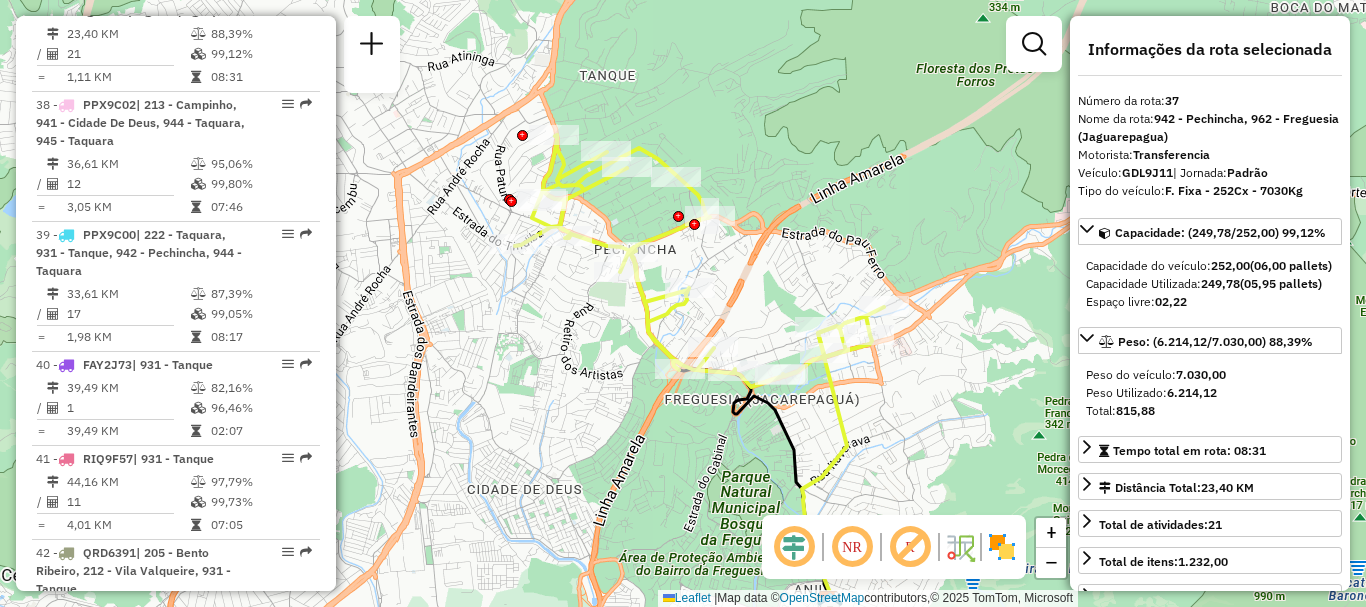 click 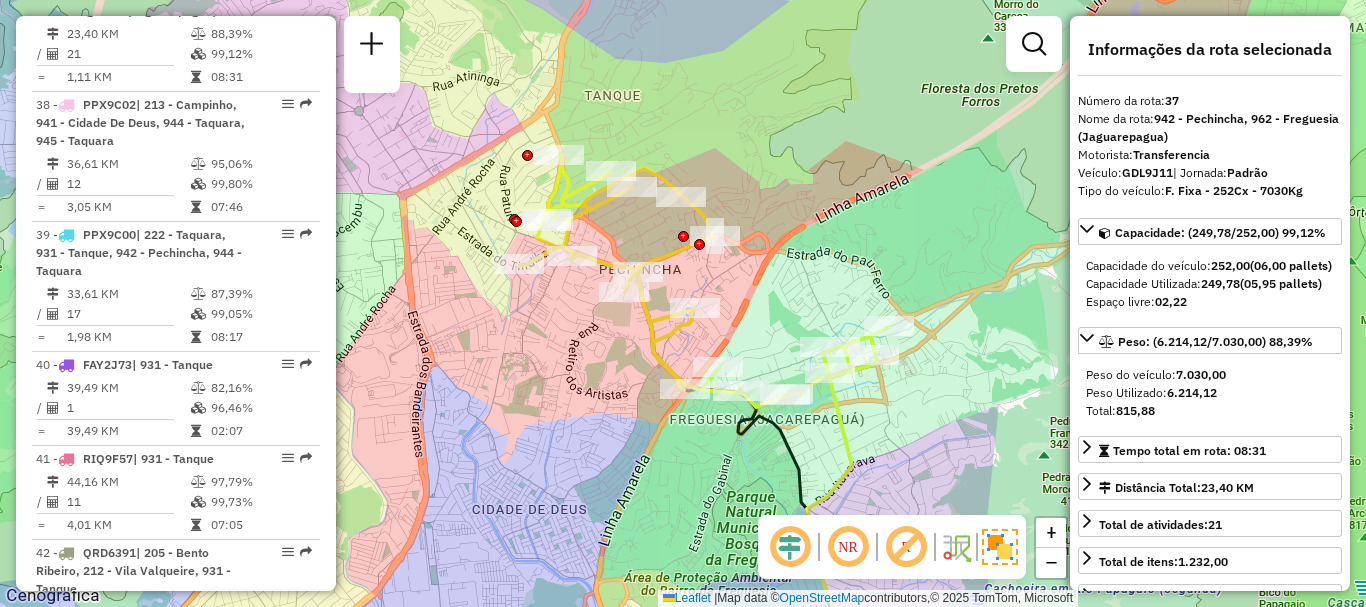 drag, startPoint x: 580, startPoint y: 380, endPoint x: 585, endPoint y: 400, distance: 20.615528 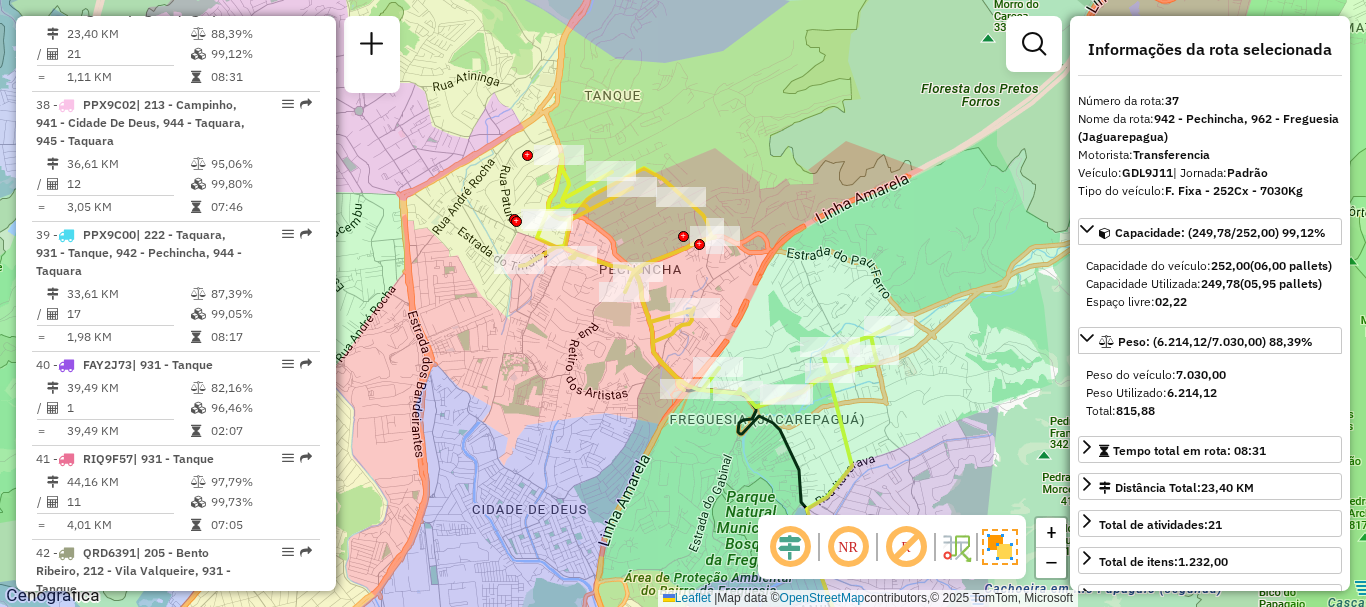 click on "Janela de atendimento Grade de atendimento Capacidade Transportadoras Veículos Cliente Pedidos  Rotas Selecione os dias de semana para filtrar as janelas de atendimento  Seg   Ter   Qua   Qui   Sex   Sáb   Dom  Informe o período da janela de atendimento: De: Até:  Filtrar exatamente a janela do cliente  Considerar janela de atendimento padrão  Selecione os dias de semana para filtrar as grades de atendimento  Seg   Ter   Qua   Qui   Sex   Sáb   Dom   Considerar clientes sem dia de atendimento cadastrado  Clientes fora do dia de atendimento selecionado Filtrar as atividades entre os valores definidos abaixo:  Peso mínimo:   Peso máximo:   Cubagem mínima:   Cubagem máxima:   De:   Até:  Filtrar as atividades entre o tempo de atendimento definido abaixo:  De:   Até:   Considerar capacidade total dos clientes não roteirizados Transportadora: Selecione um ou mais itens Tipo de veículo: Selecione um ou mais itens Veículo: Selecione um ou mais itens Motorista: Selecione um ou mais itens Nome: Rótulo:" 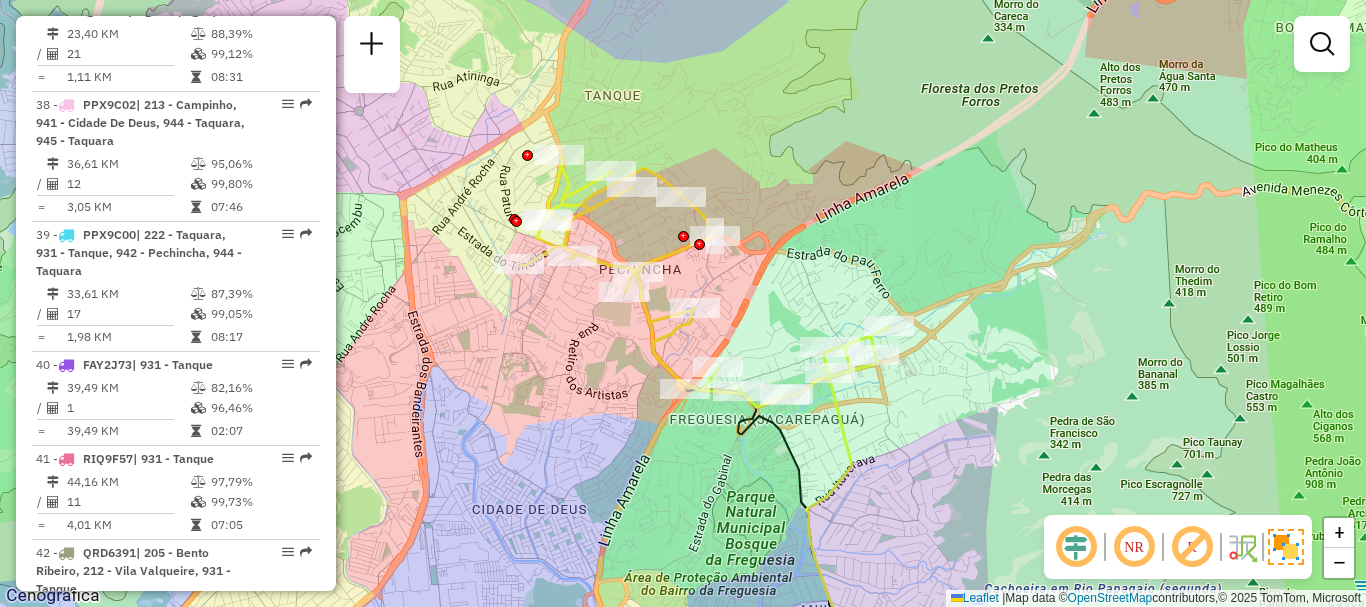 click on "Janela de atendimento Grade de atendimento Capacidade Transportadoras Veículos Cliente Pedidos  Rotas Selecione os dias de semana para filtrar as janelas de atendimento  Seg   Ter   Qua   Qui   Sex   Sáb   Dom  Informe o período da janela de atendimento: De: Até:  Filtrar exatamente a janela do cliente  Considerar janela de atendimento padrão  Selecione os dias de semana para filtrar as grades de atendimento  Seg   Ter   Qua   Qui   Sex   Sáb   Dom   Considerar clientes sem dia de atendimento cadastrado  Clientes fora do dia de atendimento selecionado Filtrar as atividades entre os valores definidos abaixo:  Peso mínimo:   Peso máximo:   Cubagem mínima:   Cubagem máxima:   De:   Até:  Filtrar as atividades entre o tempo de atendimento definido abaixo:  De:   Até:   Considerar capacidade total dos clientes não roteirizados Transportadora: Selecione um ou mais itens Tipo de veículo: Selecione um ou mais itens Veículo: Selecione um ou mais itens Motorista: Selecione um ou mais itens Nome: Rótulo:" 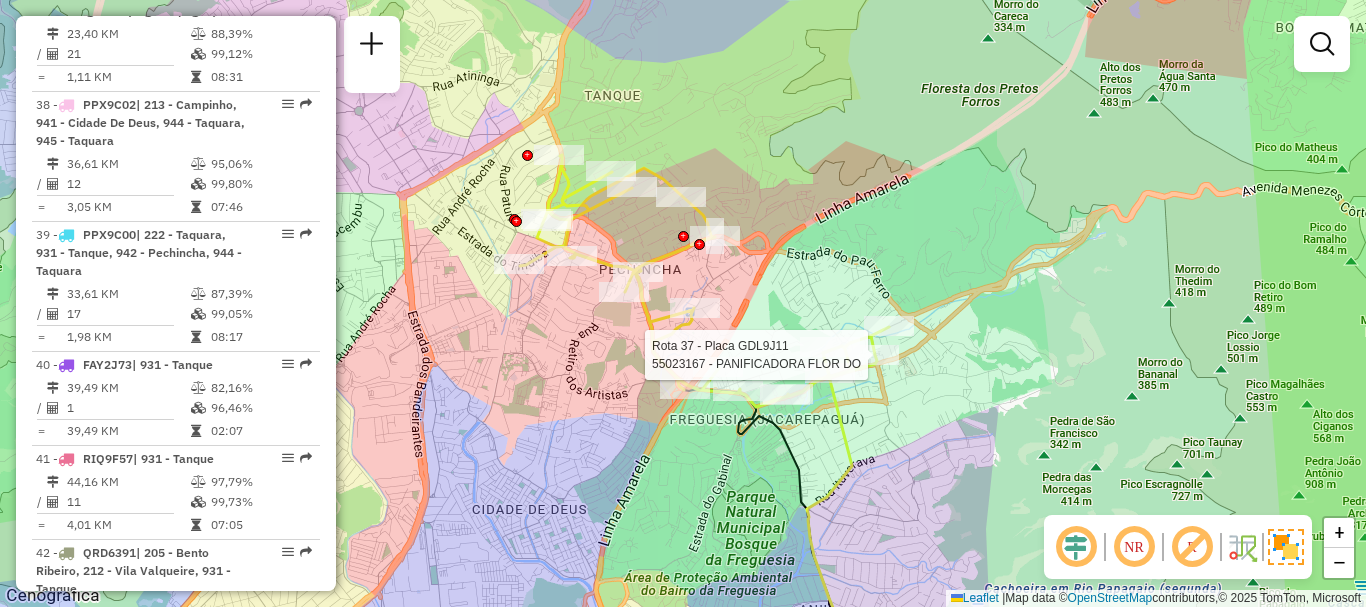 select on "**********" 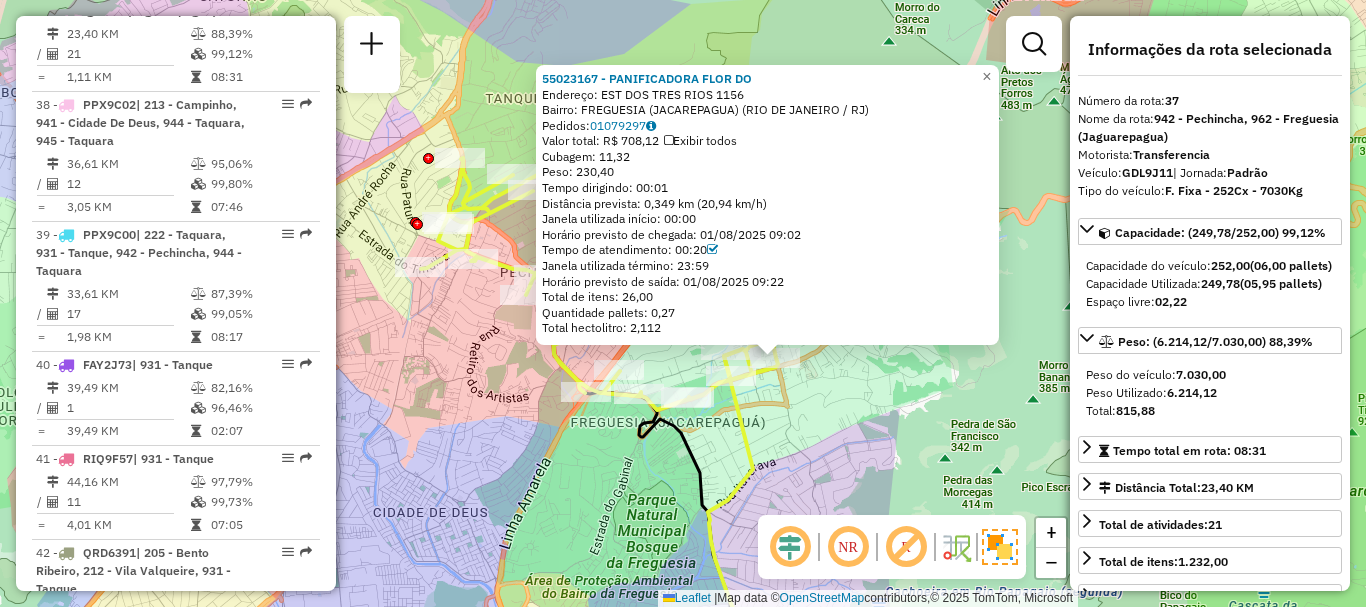 drag, startPoint x: 814, startPoint y: 354, endPoint x: 906, endPoint y: 408, distance: 106.677086 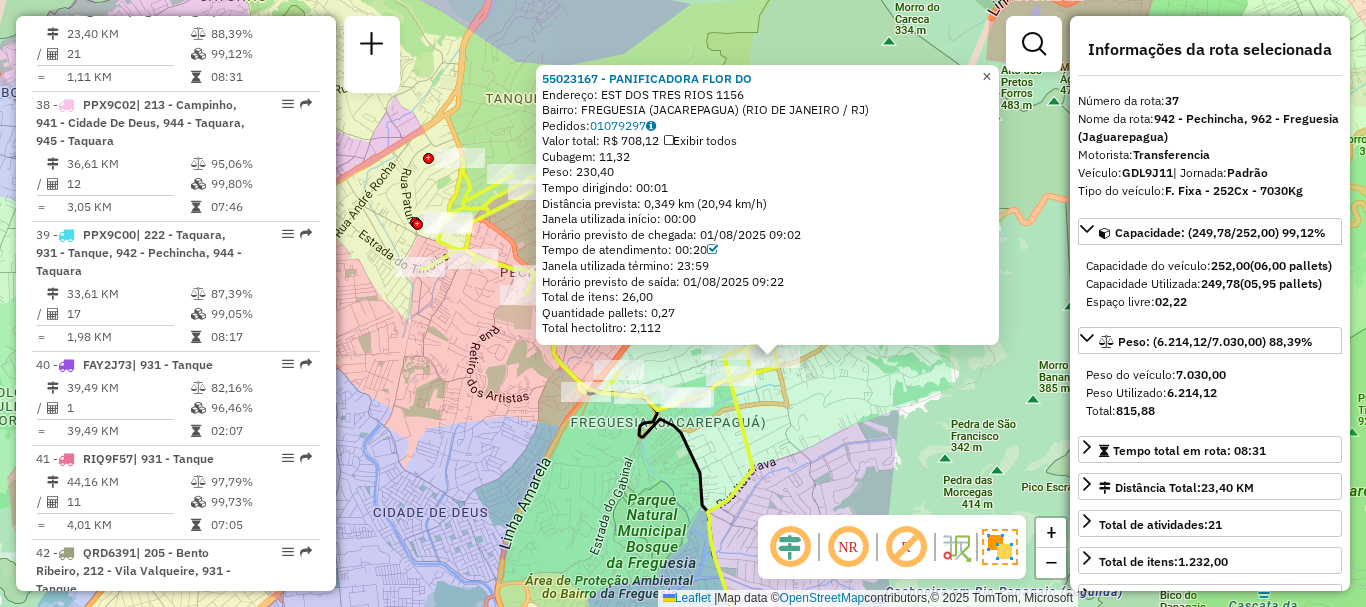 click on "×" 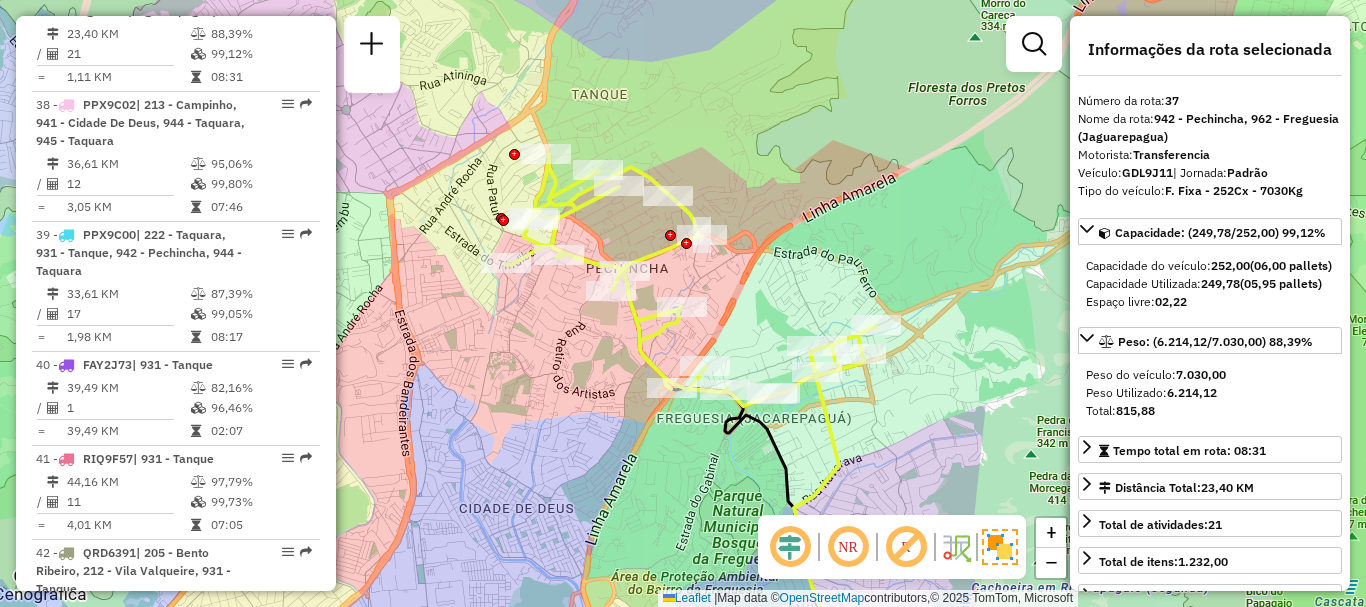 drag, startPoint x: 956, startPoint y: 326, endPoint x: 1031, endPoint y: 321, distance: 75.16648 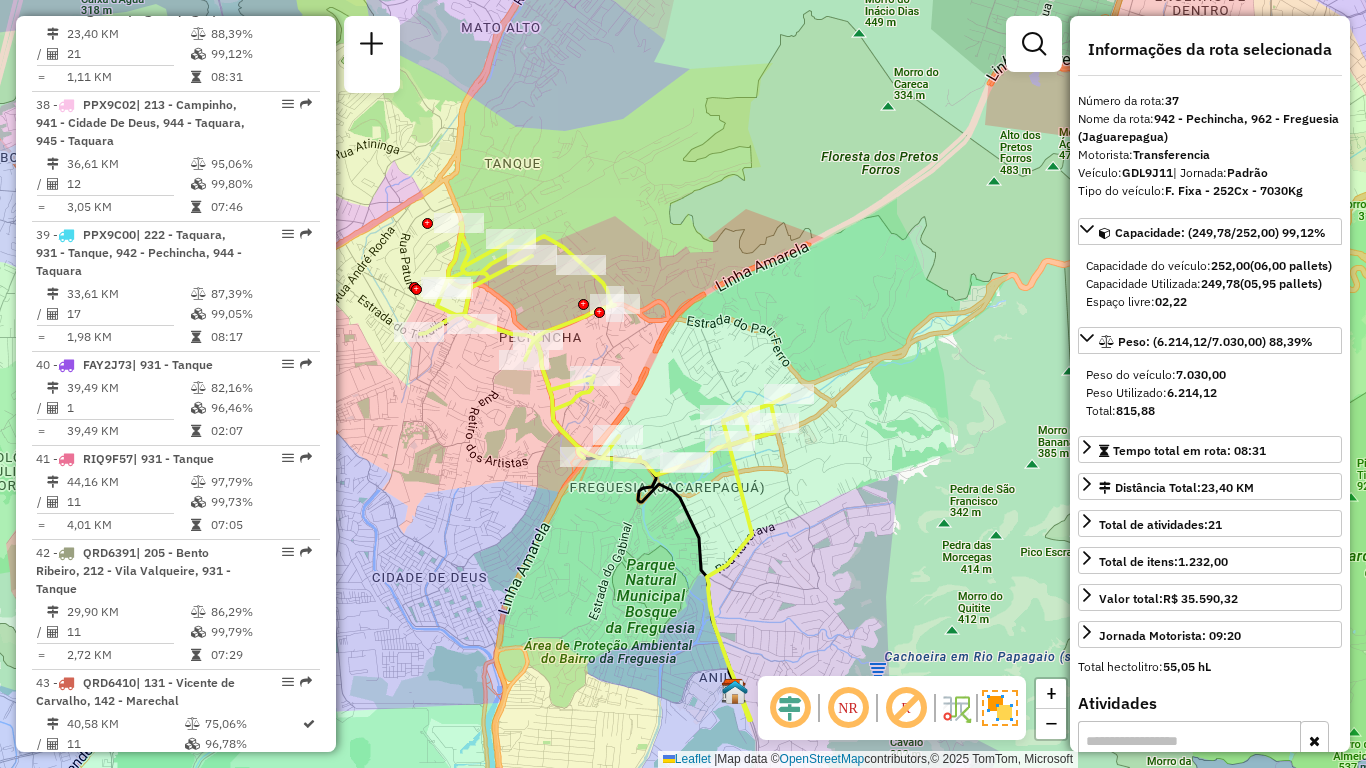 drag, startPoint x: 1022, startPoint y: 430, endPoint x: 937, endPoint y: 419, distance: 85.70881 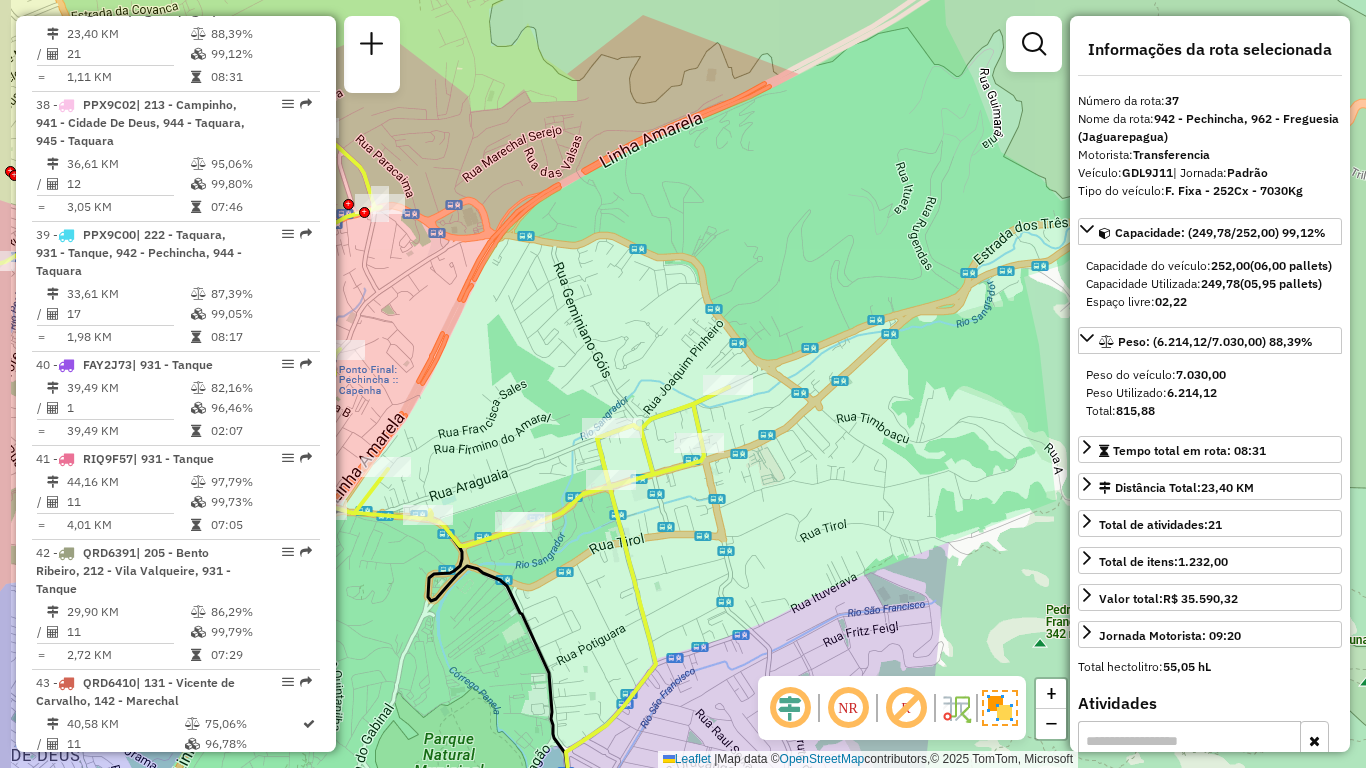 drag, startPoint x: 864, startPoint y: 444, endPoint x: 988, endPoint y: 470, distance: 126.69649 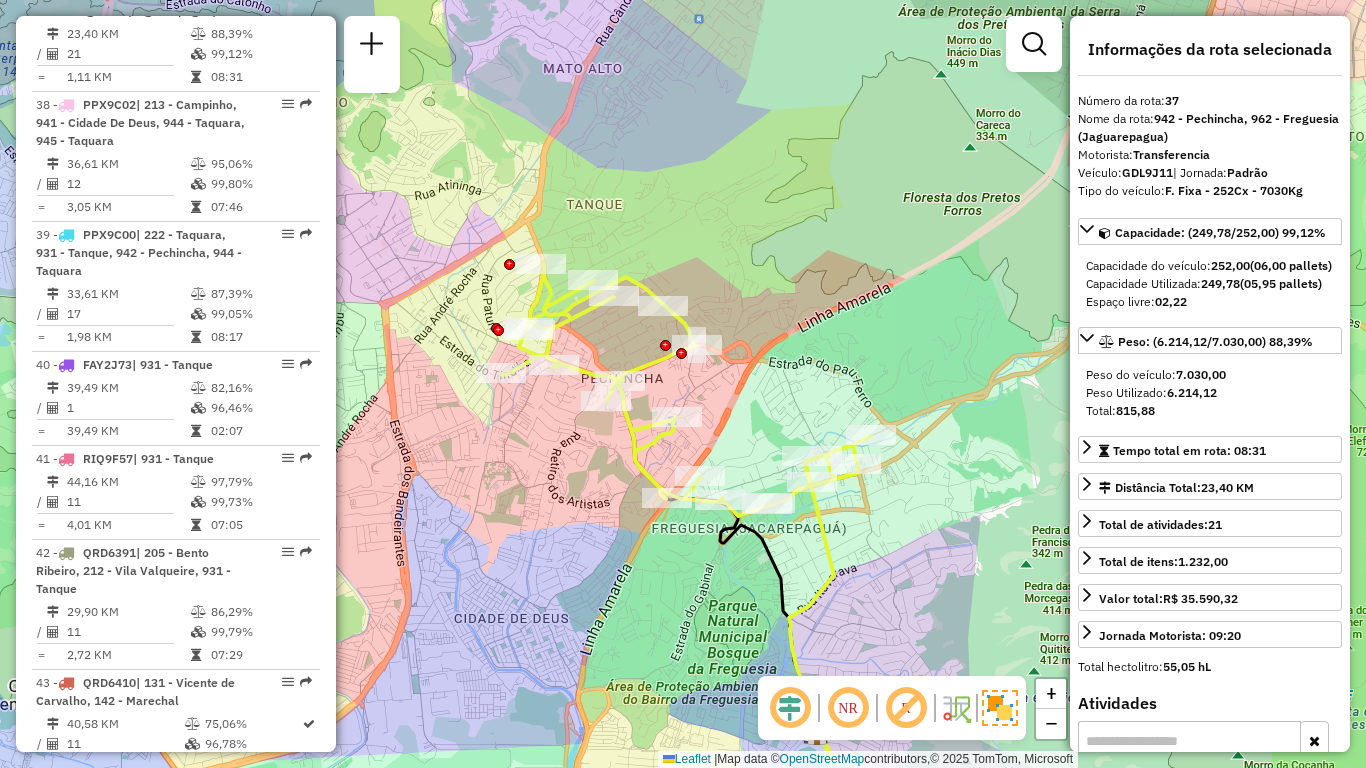 click on "Janela de atendimento Grade de atendimento Capacidade Transportadoras Veículos Cliente Pedidos  Rotas Selecione os dias de semana para filtrar as janelas de atendimento  Seg   Ter   Qua   Qui   Sex   Sáb   Dom  Informe o período da janela de atendimento: De: Até:  Filtrar exatamente a janela do cliente  Considerar janela de atendimento padrão  Selecione os dias de semana para filtrar as grades de atendimento  Seg   Ter   Qua   Qui   Sex   Sáb   Dom   Considerar clientes sem dia de atendimento cadastrado  Clientes fora do dia de atendimento selecionado Filtrar as atividades entre os valores definidos abaixo:  Peso mínimo:   Peso máximo:   Cubagem mínima:   Cubagem máxima:   De:   Até:  Filtrar as atividades entre o tempo de atendimento definido abaixo:  De:   Até:   Considerar capacidade total dos clientes não roteirizados Transportadora: Selecione um ou mais itens Tipo de veículo: Selecione um ou mais itens Veículo: Selecione um ou mais itens Motorista: Selecione um ou mais itens Nome: Rótulo:" 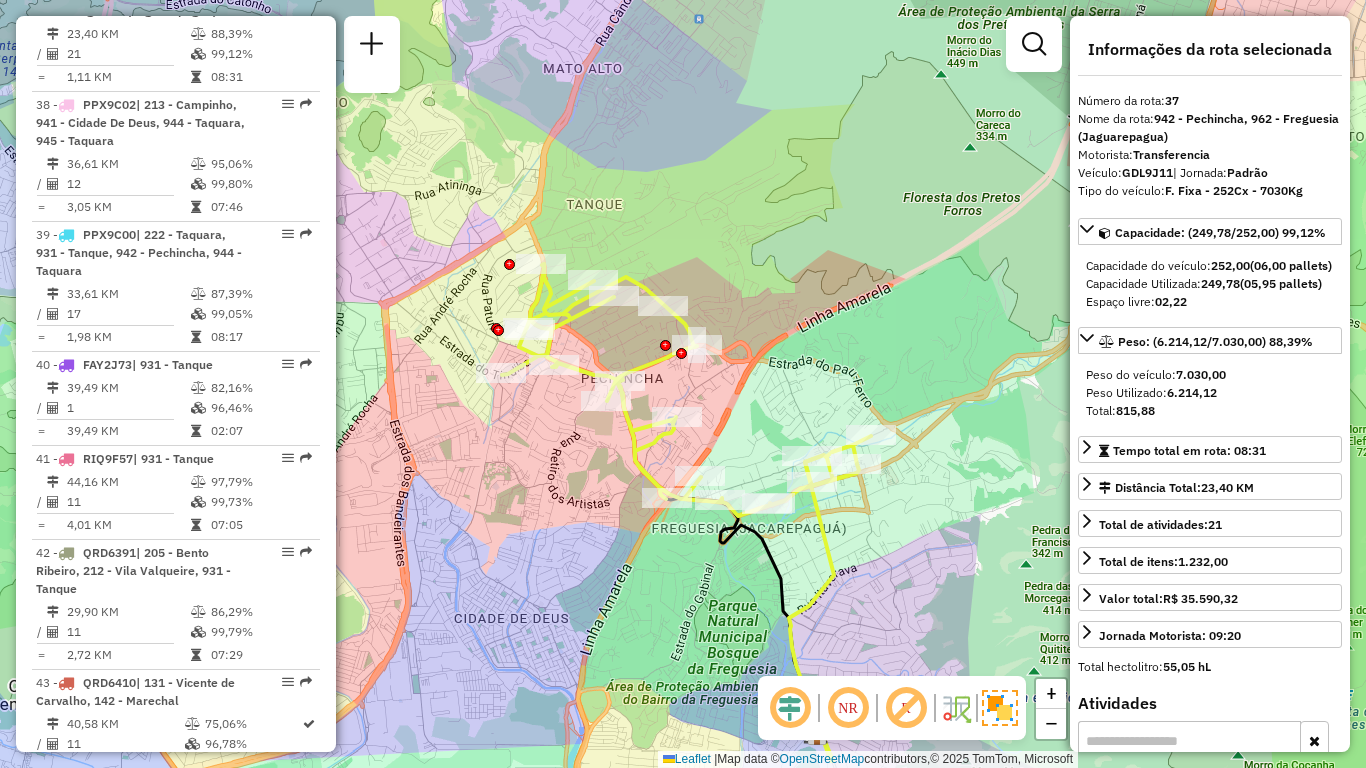 click 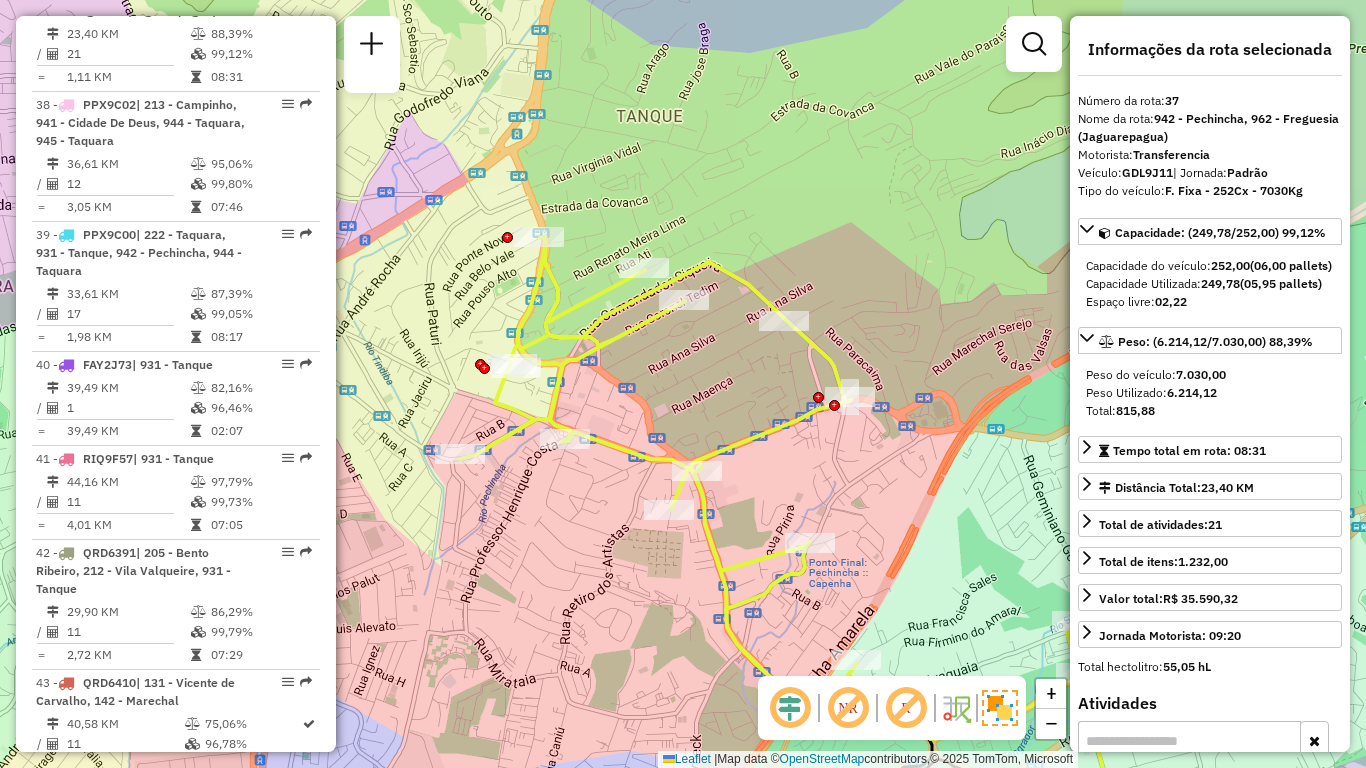 drag, startPoint x: 633, startPoint y: 344, endPoint x: 695, endPoint y: 363, distance: 64.84597 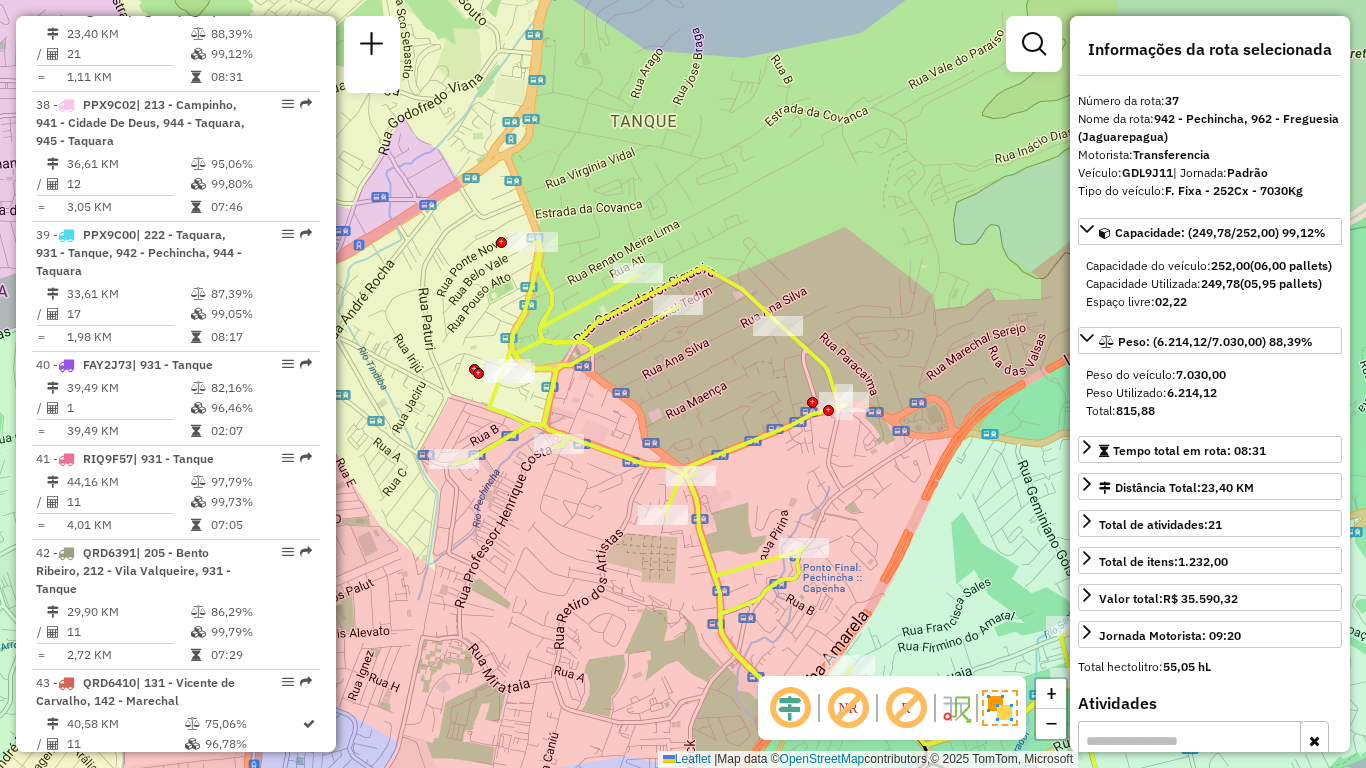 drag, startPoint x: 915, startPoint y: 479, endPoint x: 857, endPoint y: 495, distance: 60.166435 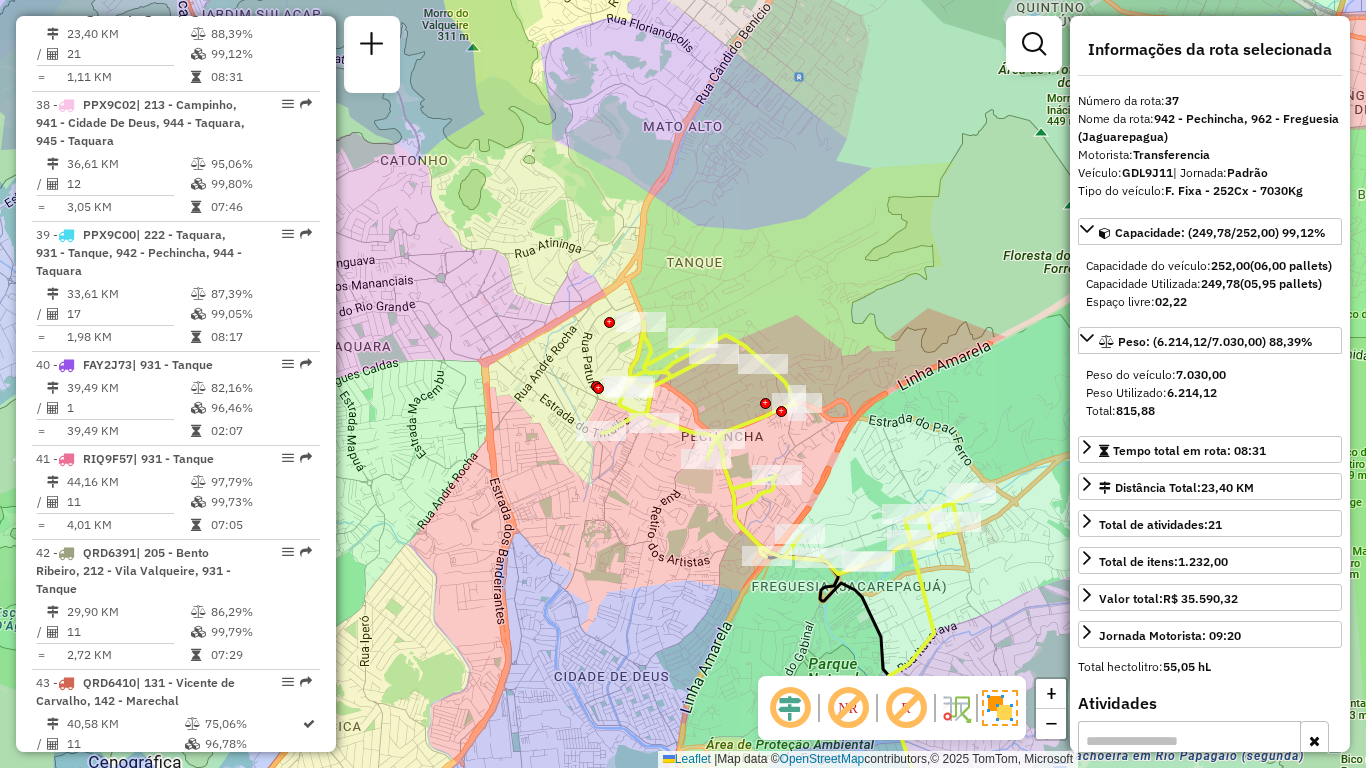 drag, startPoint x: 884, startPoint y: 535, endPoint x: 846, endPoint y: 465, distance: 79.64923 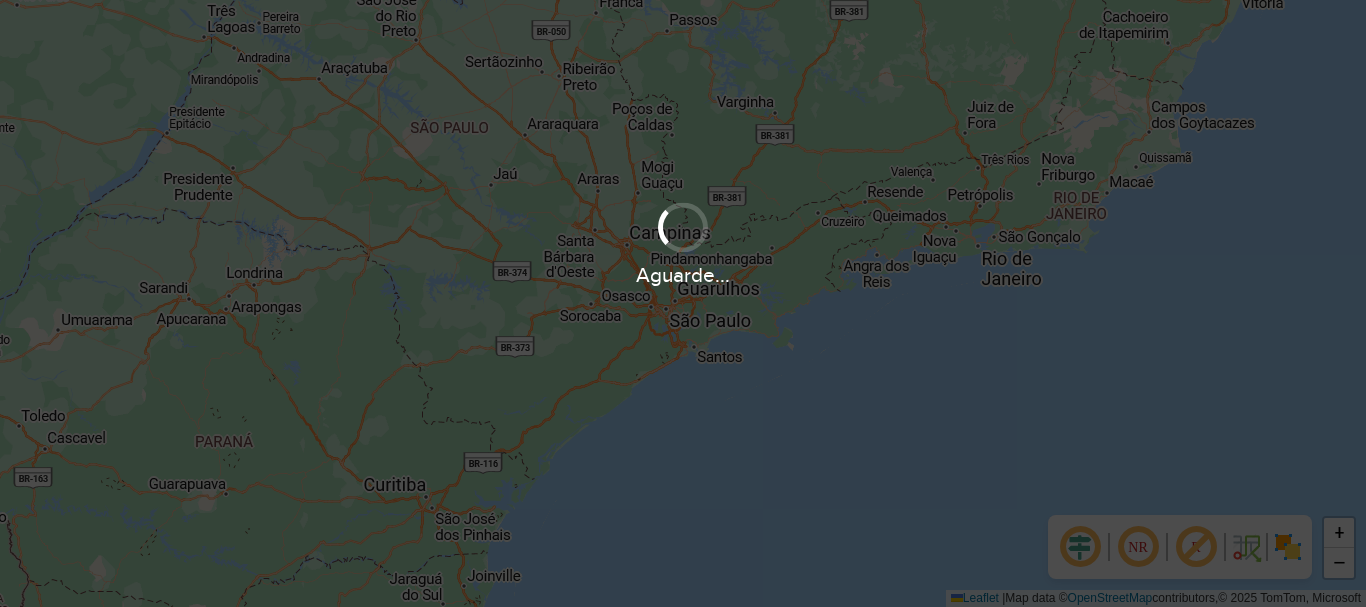 scroll, scrollTop: 0, scrollLeft: 0, axis: both 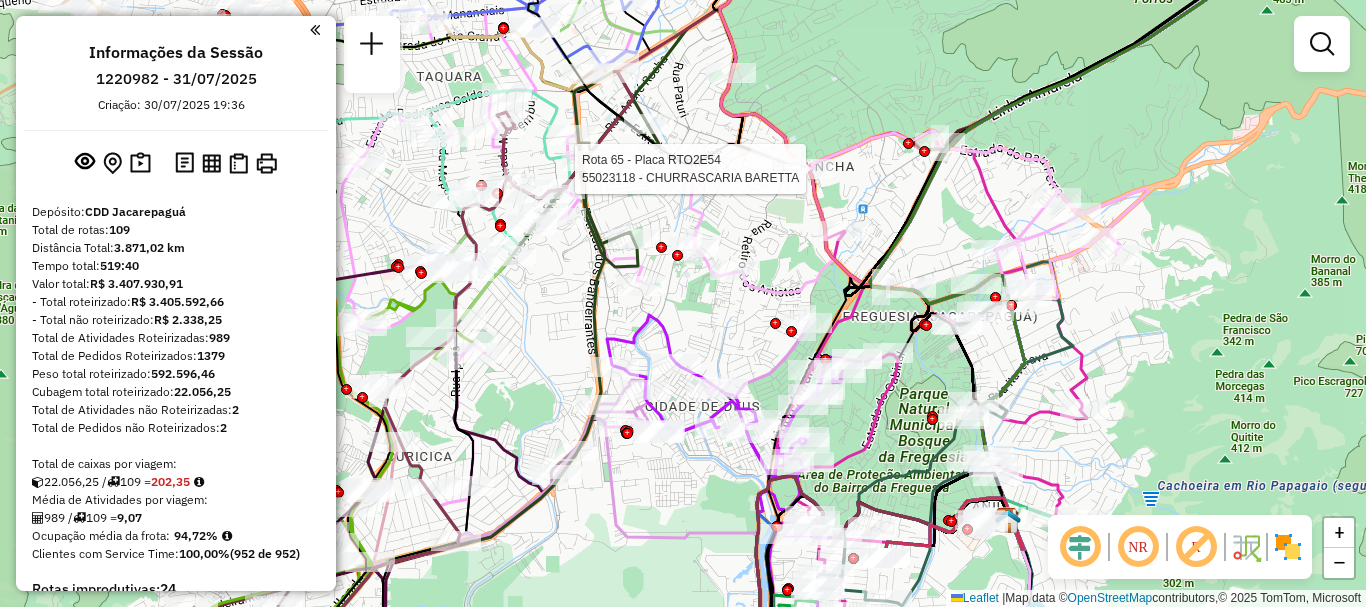 select on "**********" 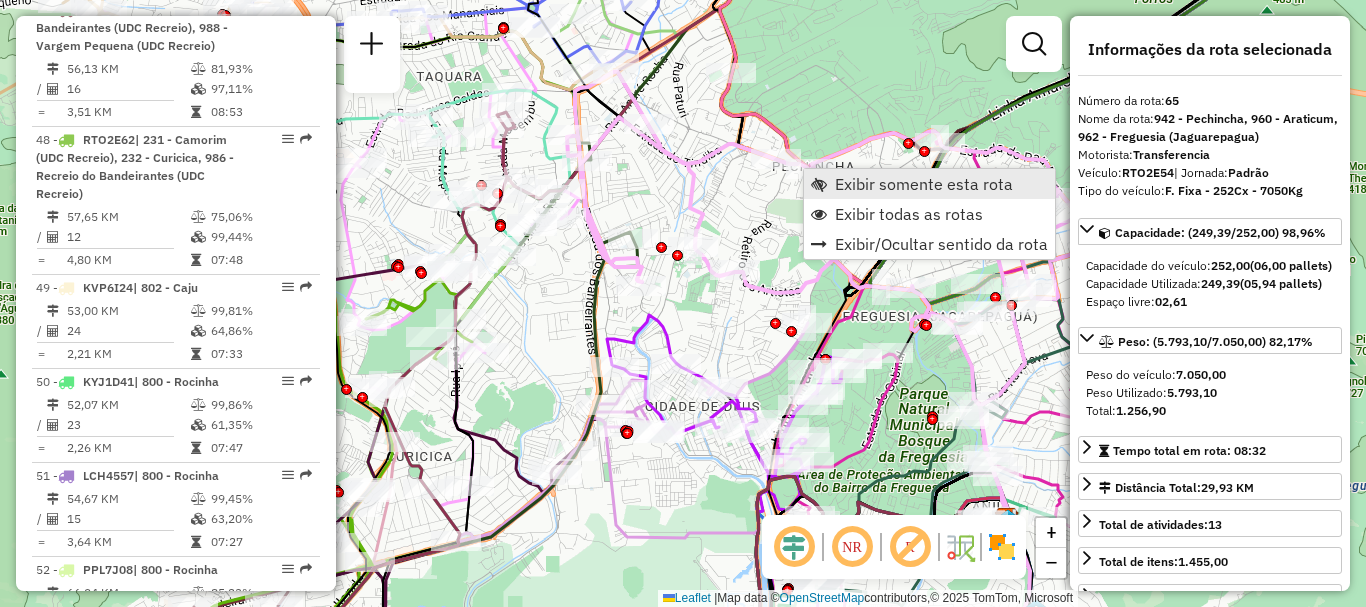 scroll, scrollTop: 8060, scrollLeft: 0, axis: vertical 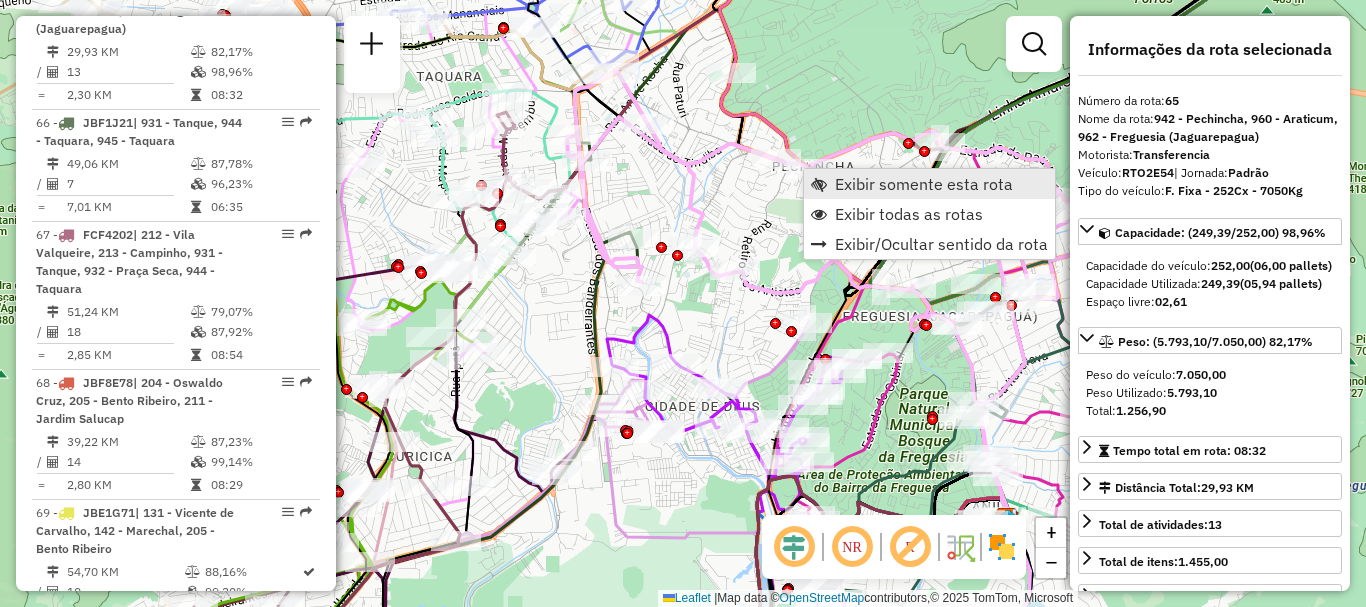 click on "Exibir somente esta rota" at bounding box center [924, 184] 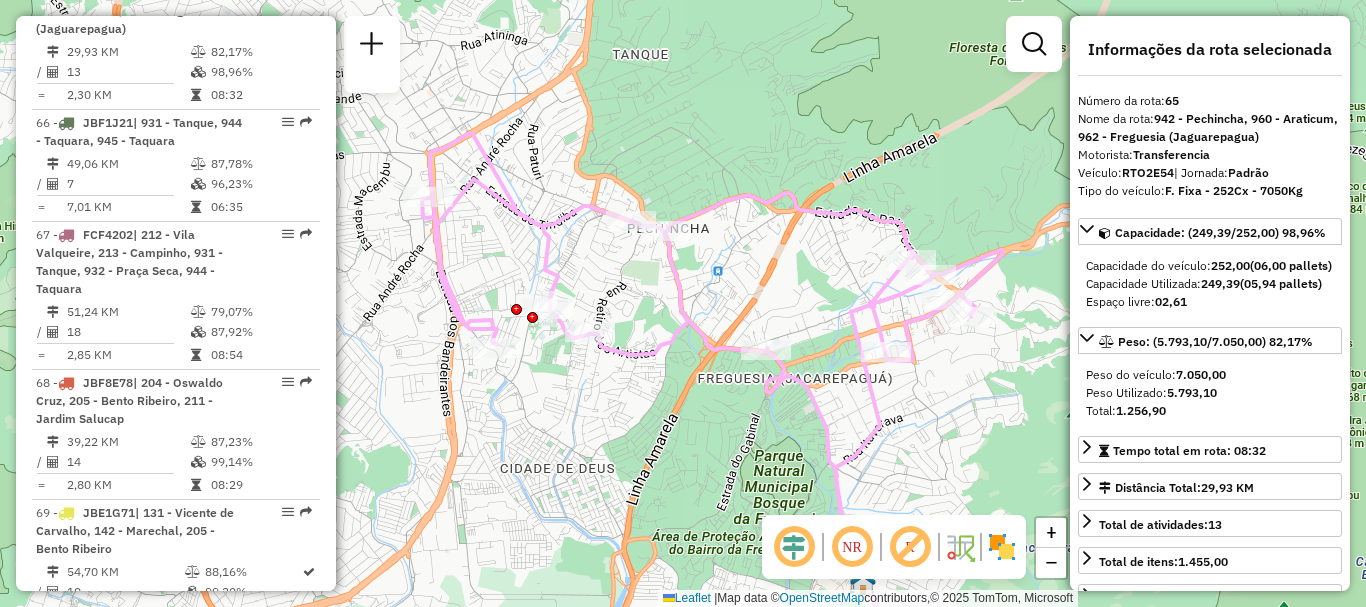 drag, startPoint x: 823, startPoint y: 343, endPoint x: 853, endPoint y: 464, distance: 124.66354 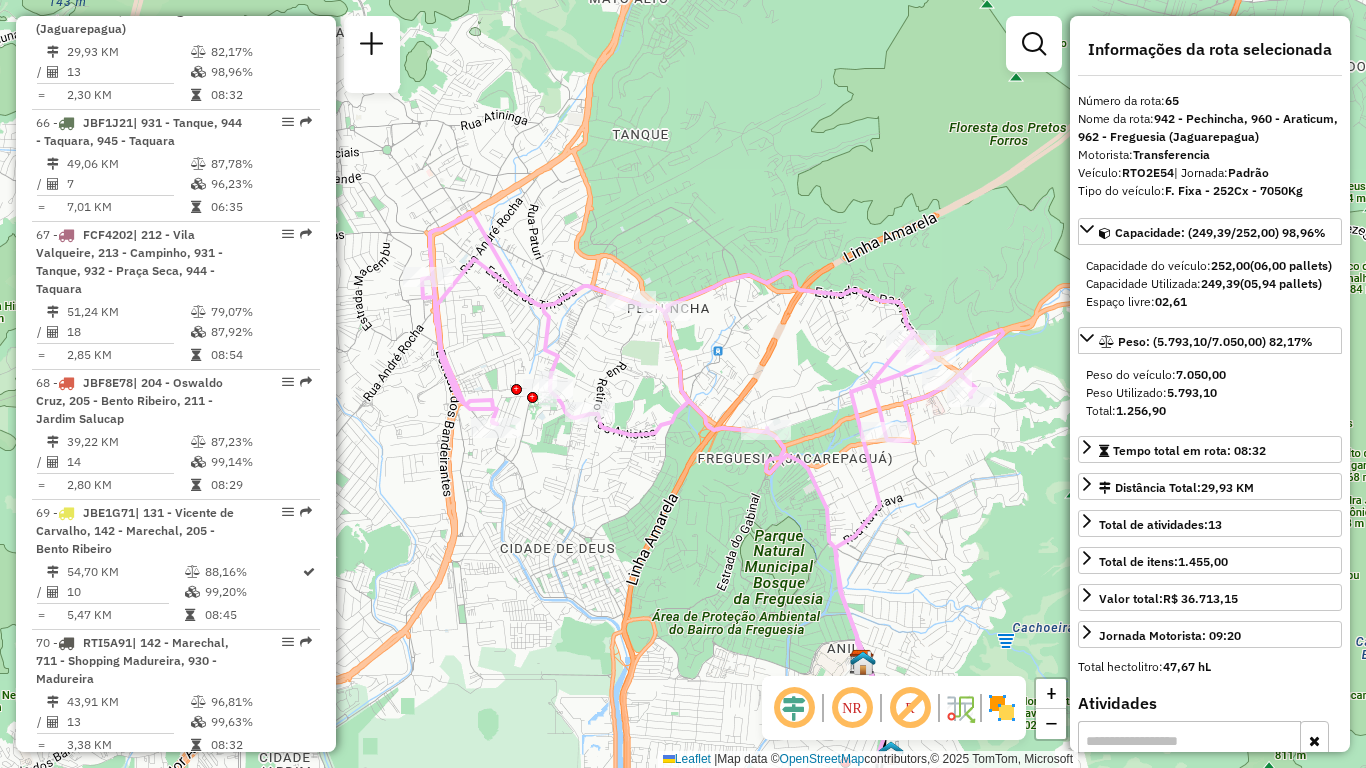 click on "Janela de atendimento Grade de atendimento Capacidade Transportadoras Veículos Cliente Pedidos  Rotas Selecione os dias de semana para filtrar as janelas de atendimento  Seg   Ter   Qua   Qui   Sex   Sáb   Dom  Informe o período da janela de atendimento: De: Até:  Filtrar exatamente a janela do cliente  Considerar janela de atendimento padrão  Selecione os dias de semana para filtrar as grades de atendimento  Seg   Ter   Qua   Qui   Sex   Sáb   Dom   Considerar clientes sem dia de atendimento cadastrado  Clientes fora do dia de atendimento selecionado Filtrar as atividades entre os valores definidos abaixo:  Peso mínimo:   Peso máximo:   Cubagem mínima:   Cubagem máxima:   De:   Até:  Filtrar as atividades entre o tempo de atendimento definido abaixo:  De:   Até:   Considerar capacidade total dos clientes não roteirizados Transportadora: Selecione um ou mais itens Tipo de veículo: Selecione um ou mais itens Veículo: Selecione um ou mais itens Motorista: Selecione um ou mais itens Nome: Rótulo:" 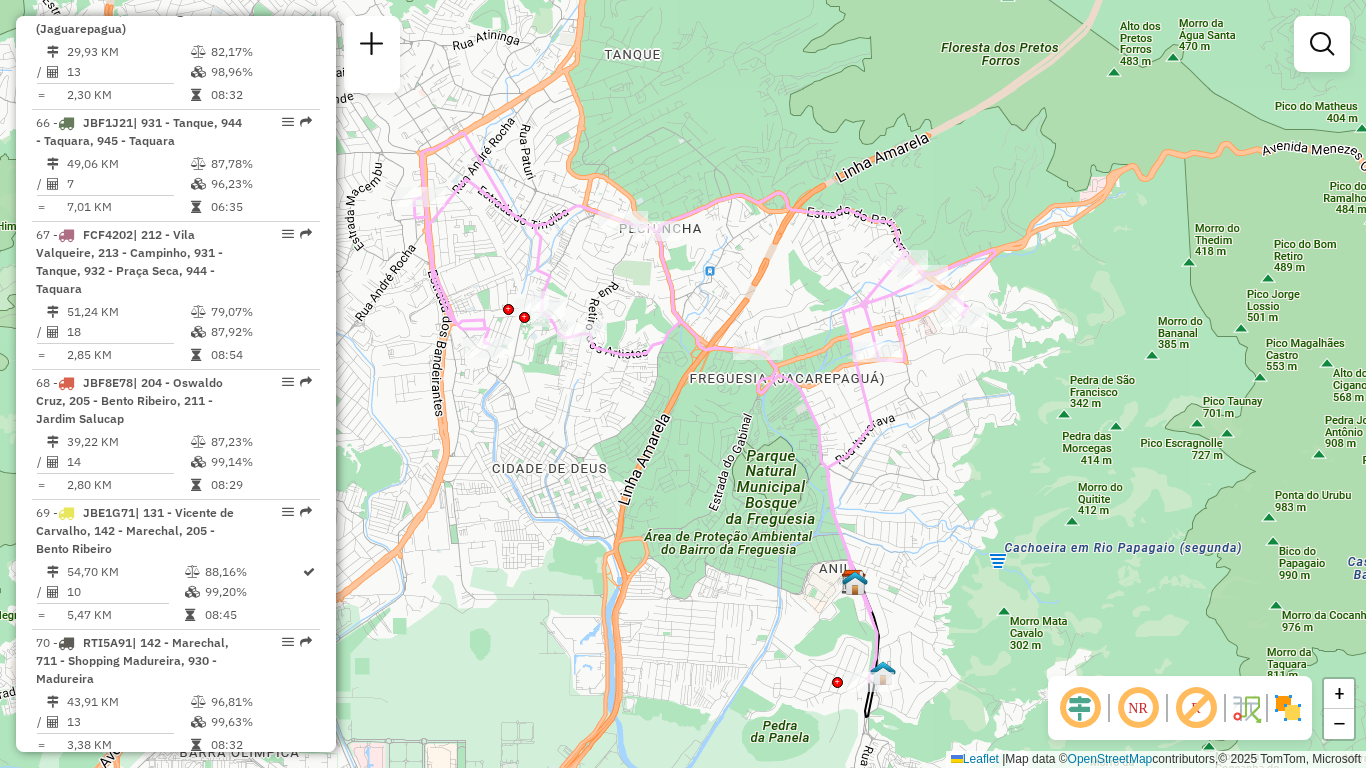 drag, startPoint x: 902, startPoint y: 580, endPoint x: 893, endPoint y: 500, distance: 80.50466 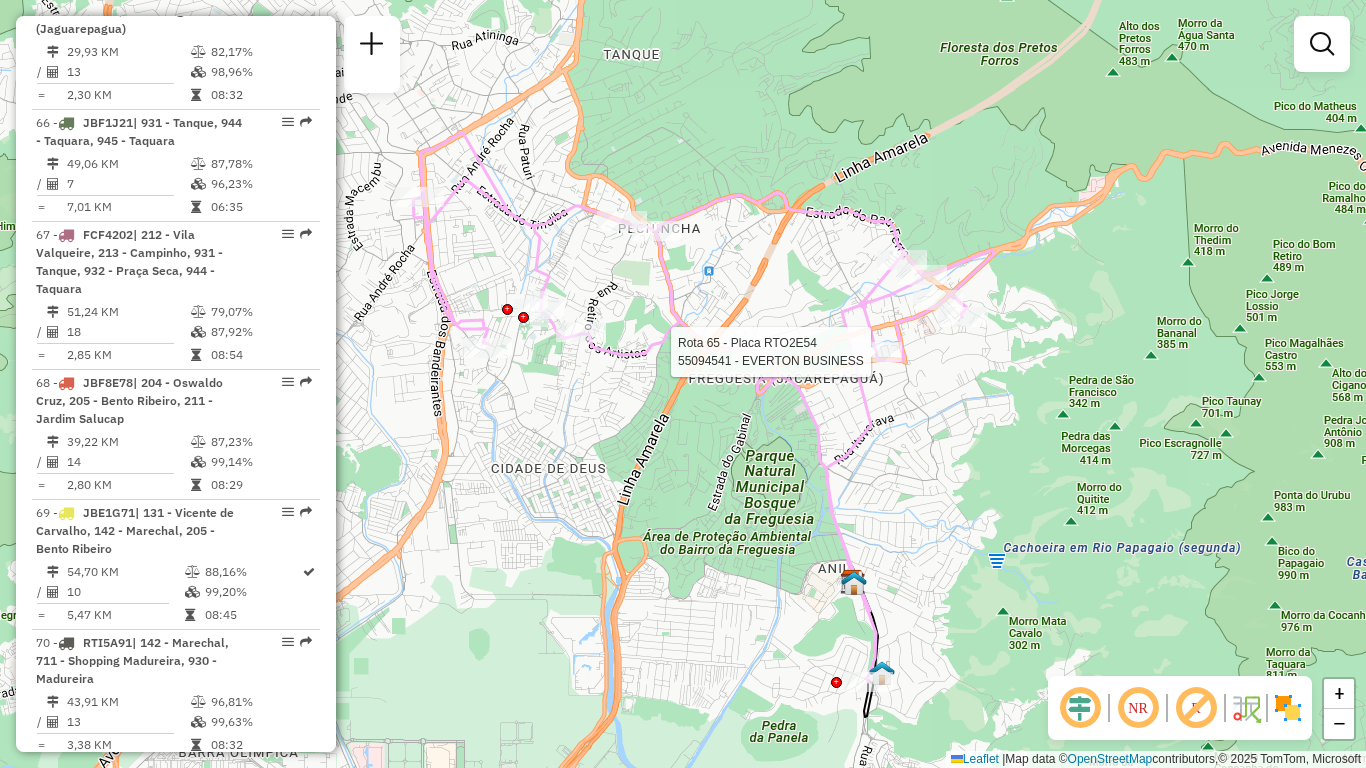 select on "**********" 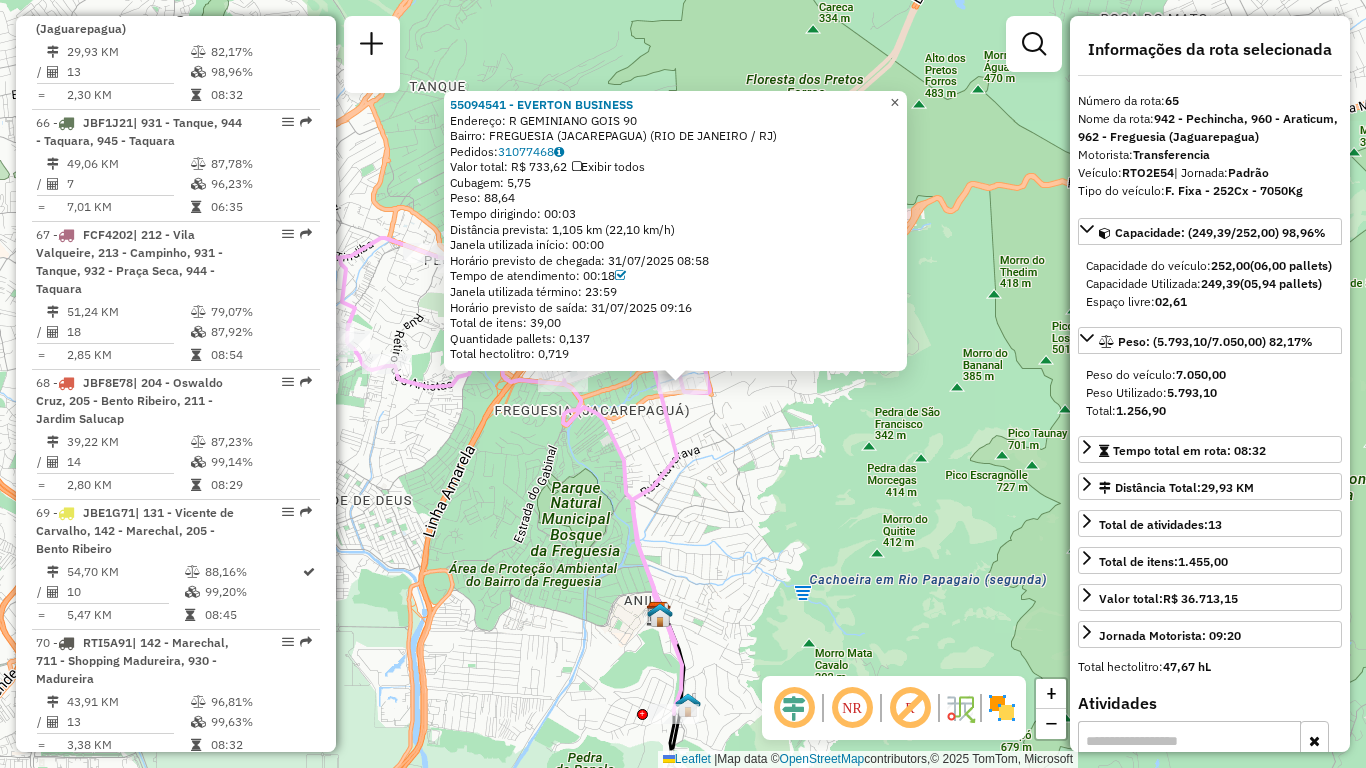 click on "×" 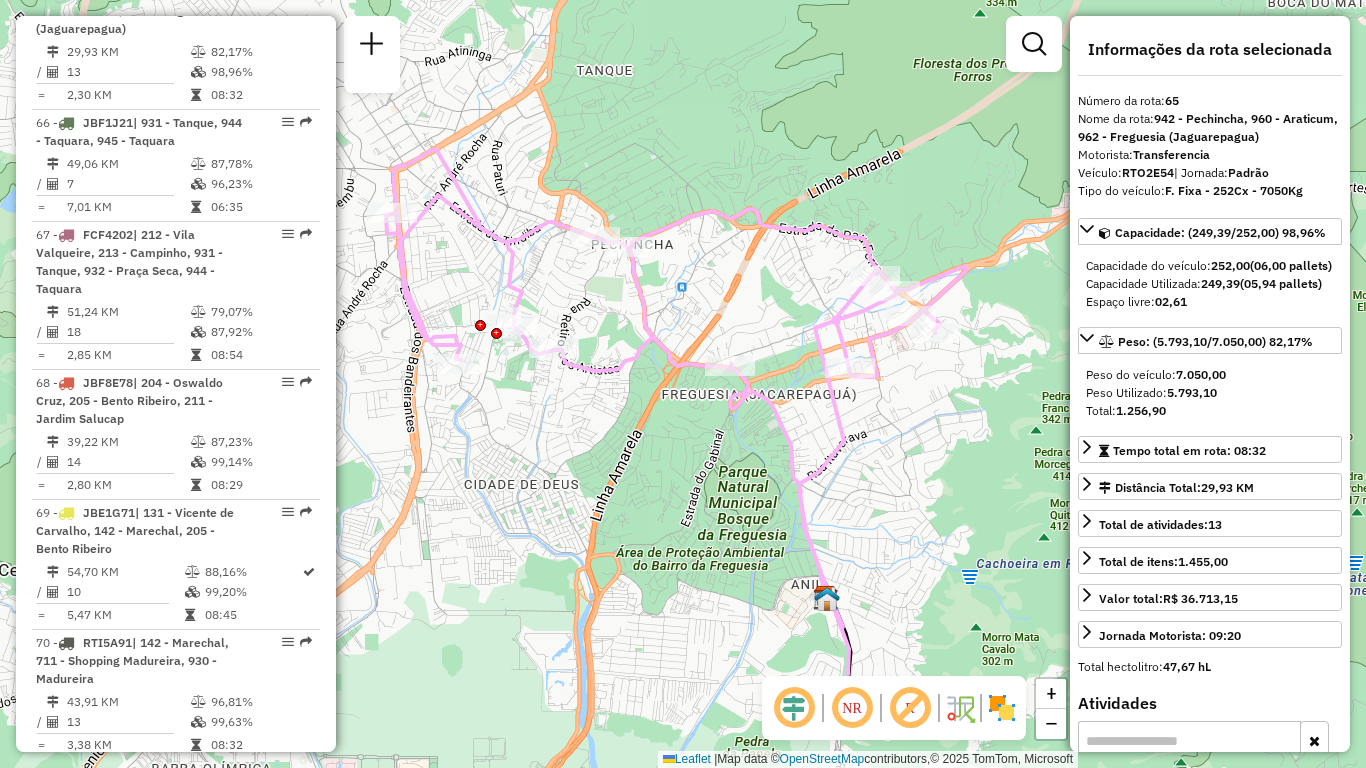 drag, startPoint x: 898, startPoint y: 468, endPoint x: 1059, endPoint y: 453, distance: 161.69725 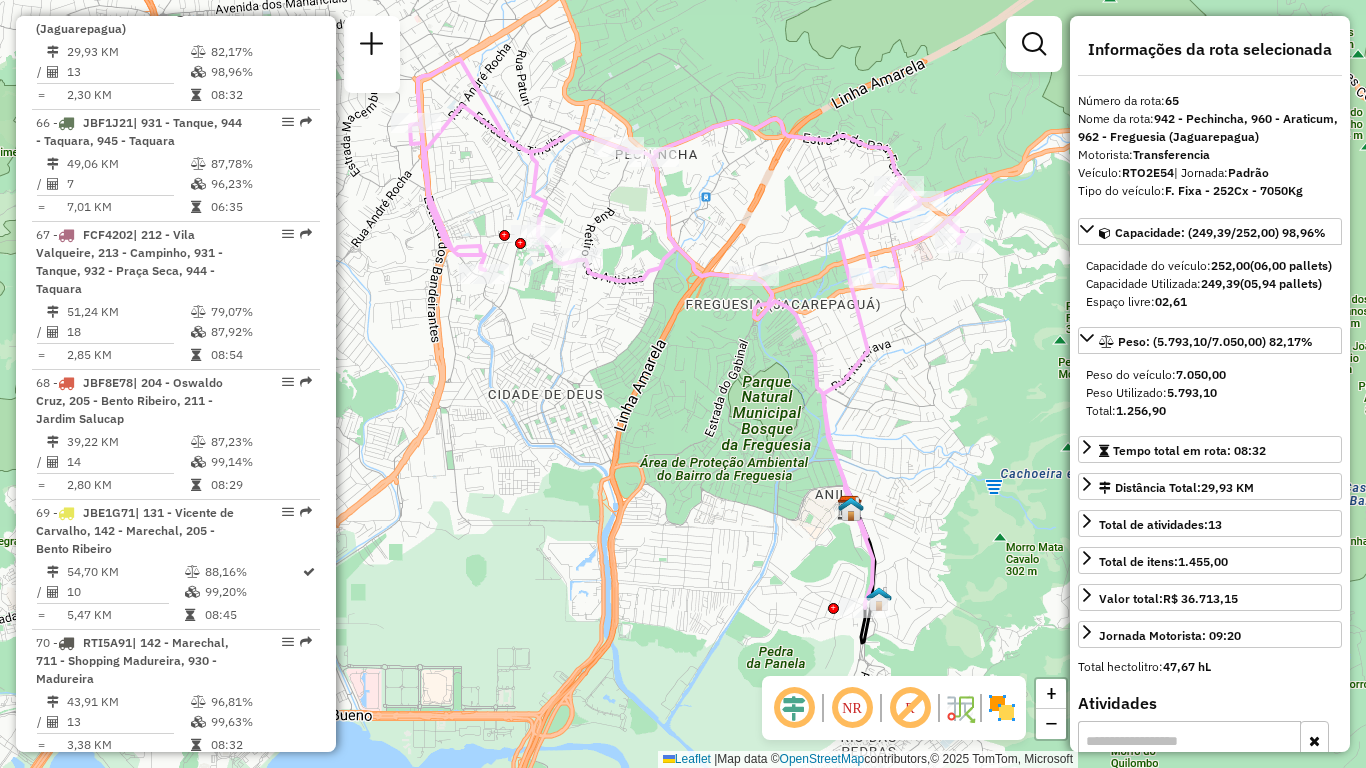 drag, startPoint x: 980, startPoint y: 500, endPoint x: 1006, endPoint y: 409, distance: 94.641426 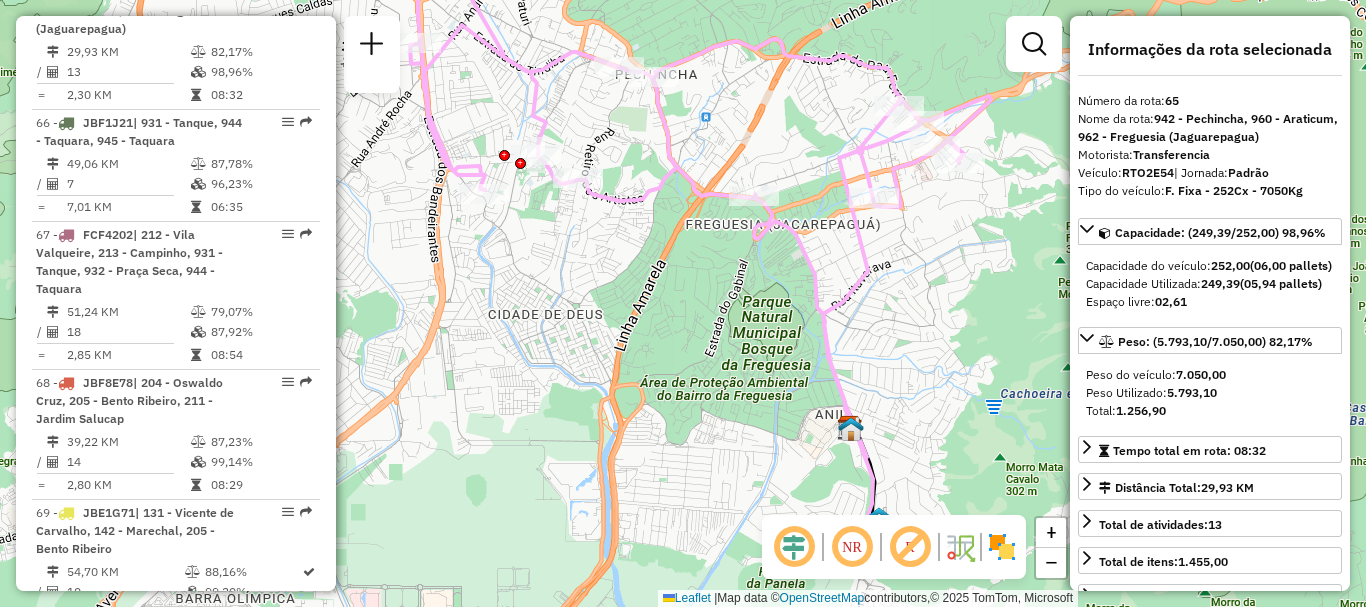 click on "Janela de atendimento Grade de atendimento Capacidade Transportadoras Veículos Cliente Pedidos  Rotas Selecione os dias de semana para filtrar as janelas de atendimento  Seg   Ter   Qua   Qui   Sex   Sáb   Dom  Informe o período da janela de atendimento: De: Até:  Filtrar exatamente a janela do cliente  Considerar janela de atendimento padrão  Selecione os dias de semana para filtrar as grades de atendimento  Seg   Ter   Qua   Qui   Sex   Sáb   Dom   Considerar clientes sem dia de atendimento cadastrado  Clientes fora do dia de atendimento selecionado Filtrar as atividades entre os valores definidos abaixo:  Peso mínimo:   Peso máximo:   Cubagem mínima:   Cubagem máxima:   De:   Até:  Filtrar as atividades entre o tempo de atendimento definido abaixo:  De:   Até:   Considerar capacidade total dos clientes não roteirizados Transportadora: Selecione um ou mais itens Tipo de veículo: Selecione um ou mais itens Veículo: Selecione um ou mais itens Motorista: Selecione um ou mais itens Nome: Rótulo:" 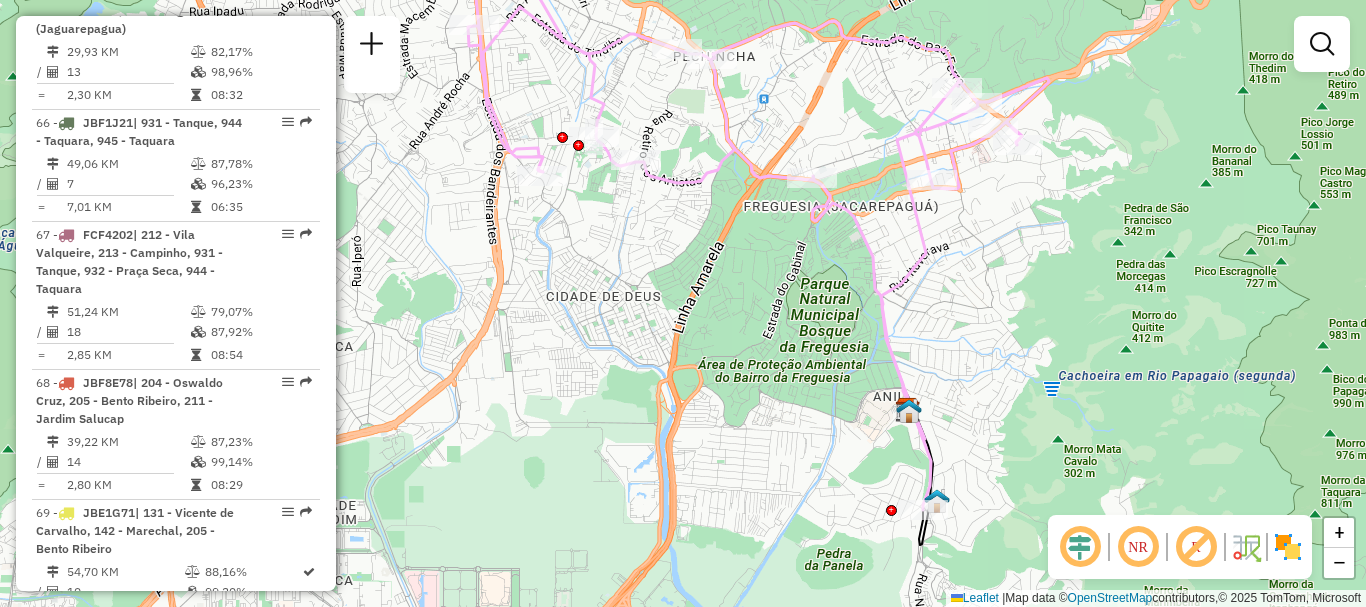 drag, startPoint x: 901, startPoint y: 280, endPoint x: 961, endPoint y: 253, distance: 65.795135 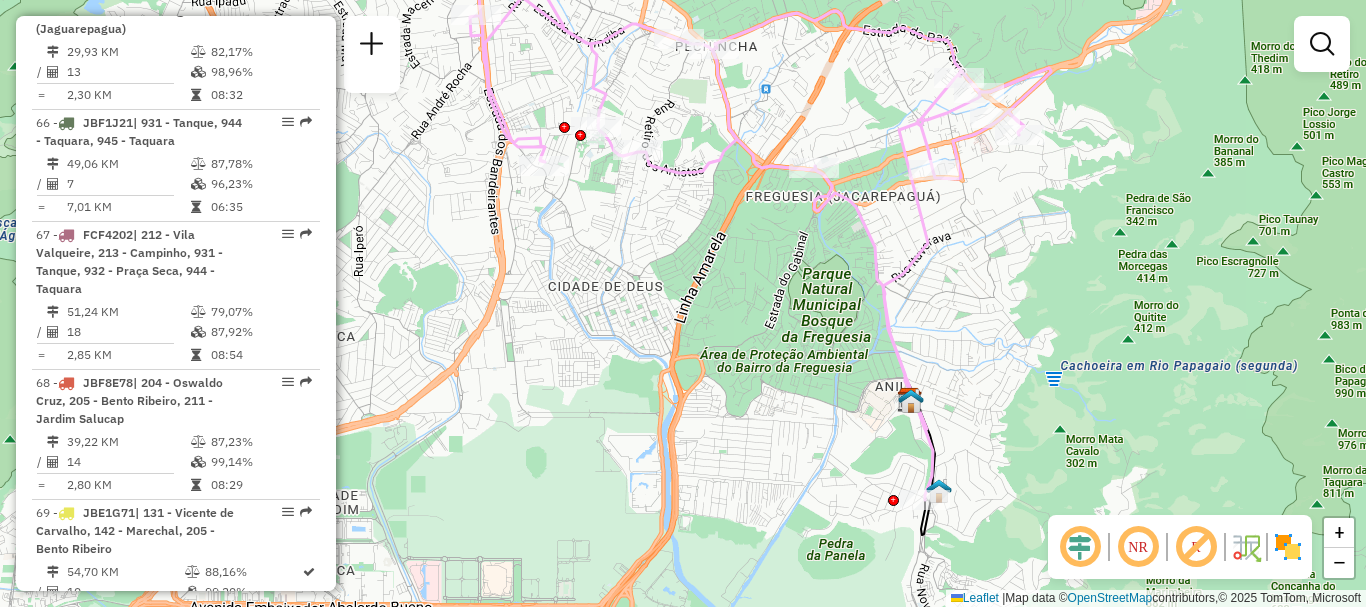 click 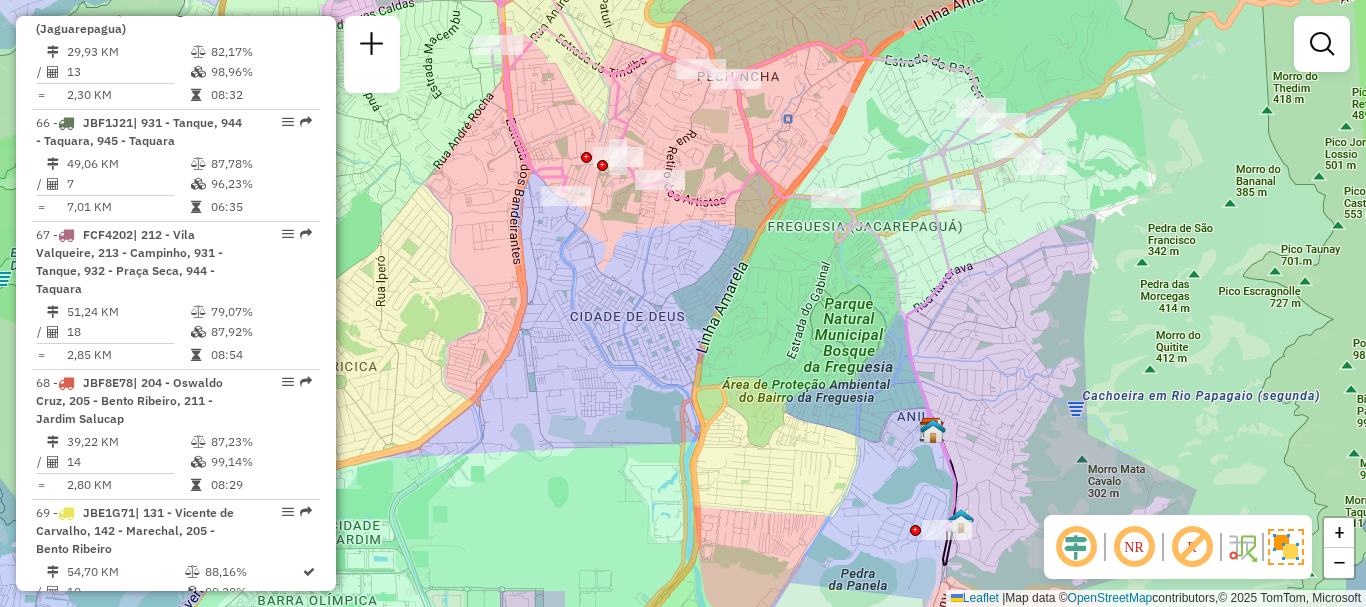 drag, startPoint x: 808, startPoint y: 276, endPoint x: 831, endPoint y: 309, distance: 40.22437 